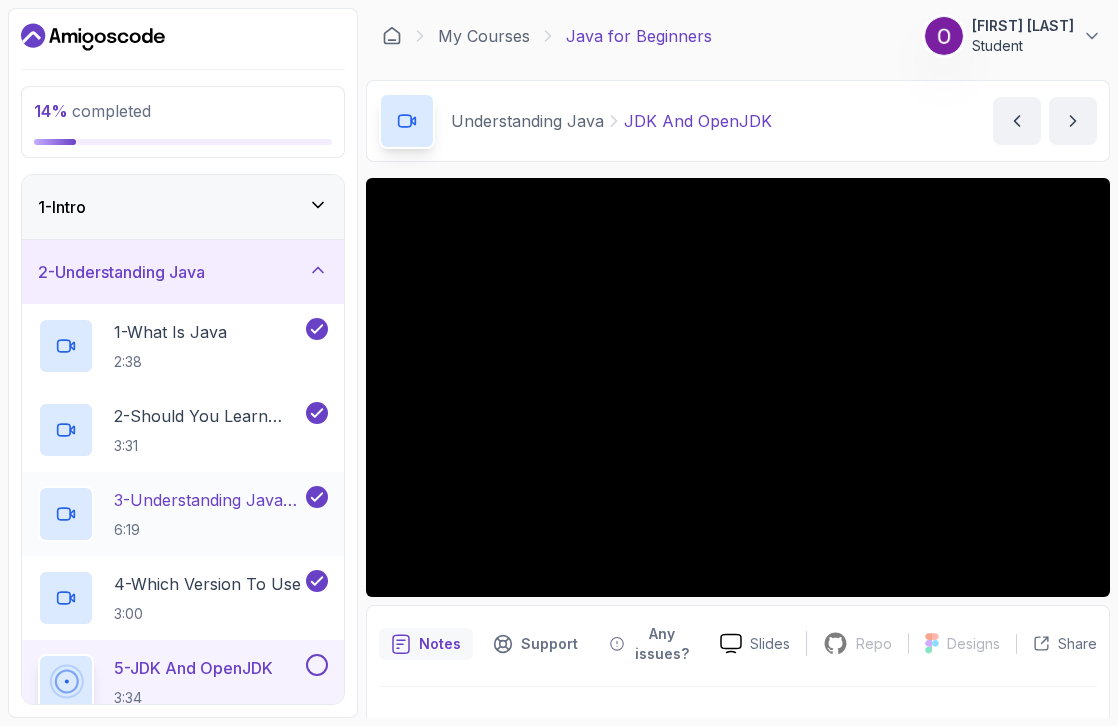 scroll, scrollTop: 0, scrollLeft: 0, axis: both 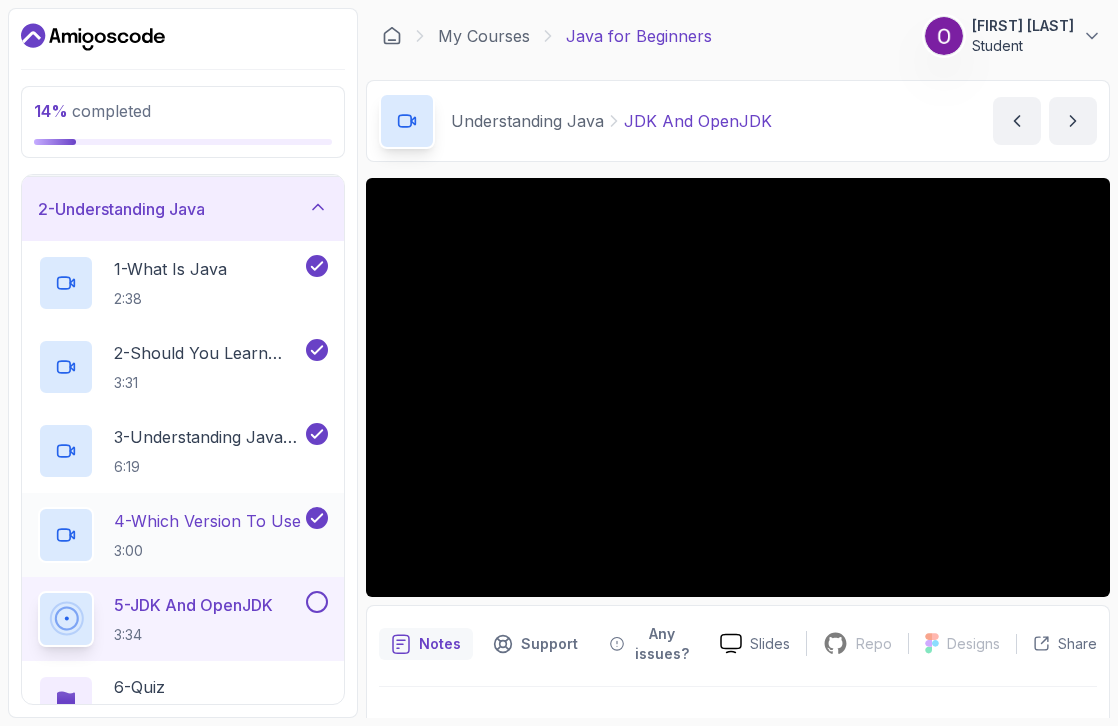 click on "4  -  Which Version To Use" at bounding box center [207, 521] 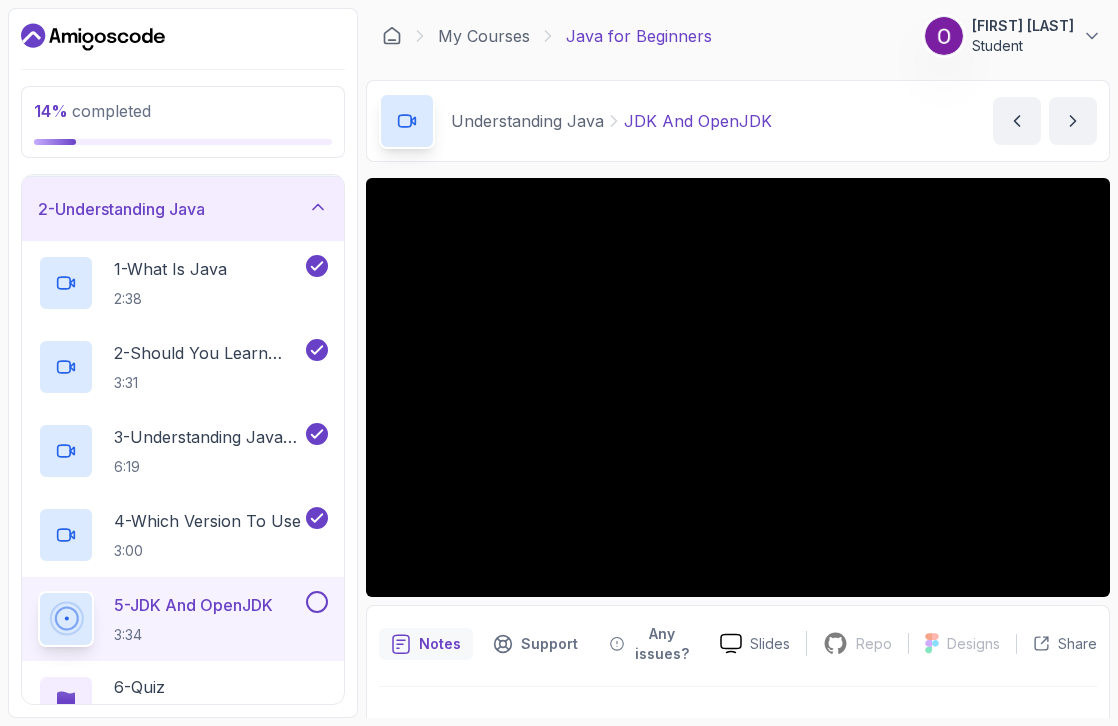 type 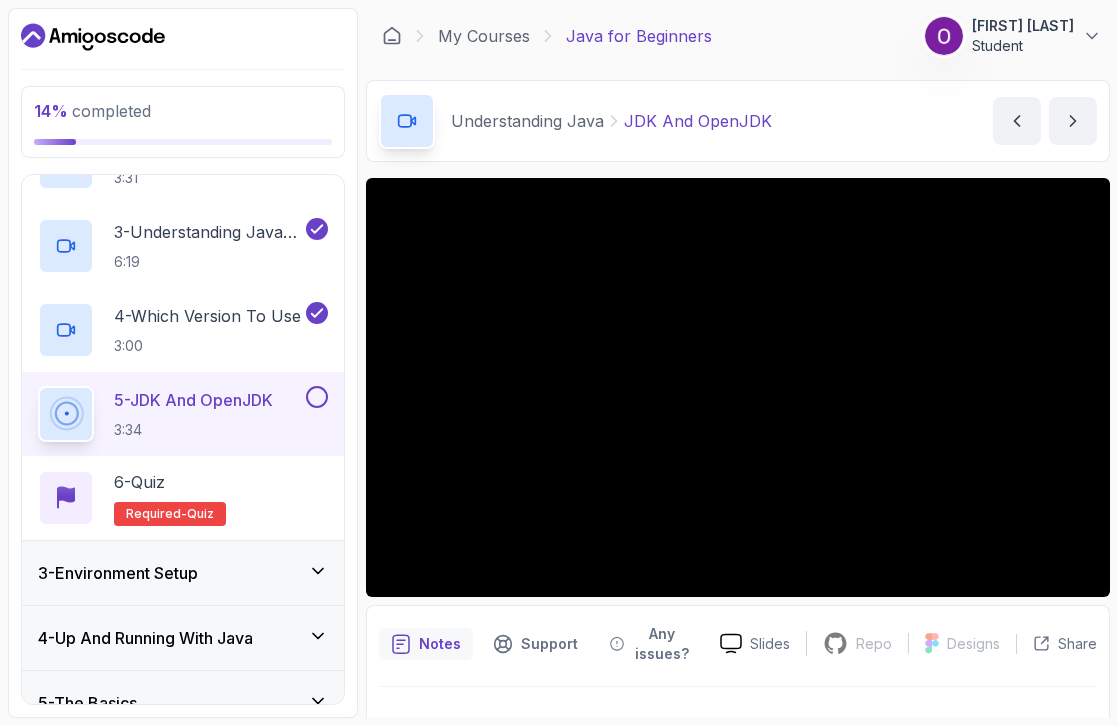 scroll, scrollTop: 233, scrollLeft: 0, axis: vertical 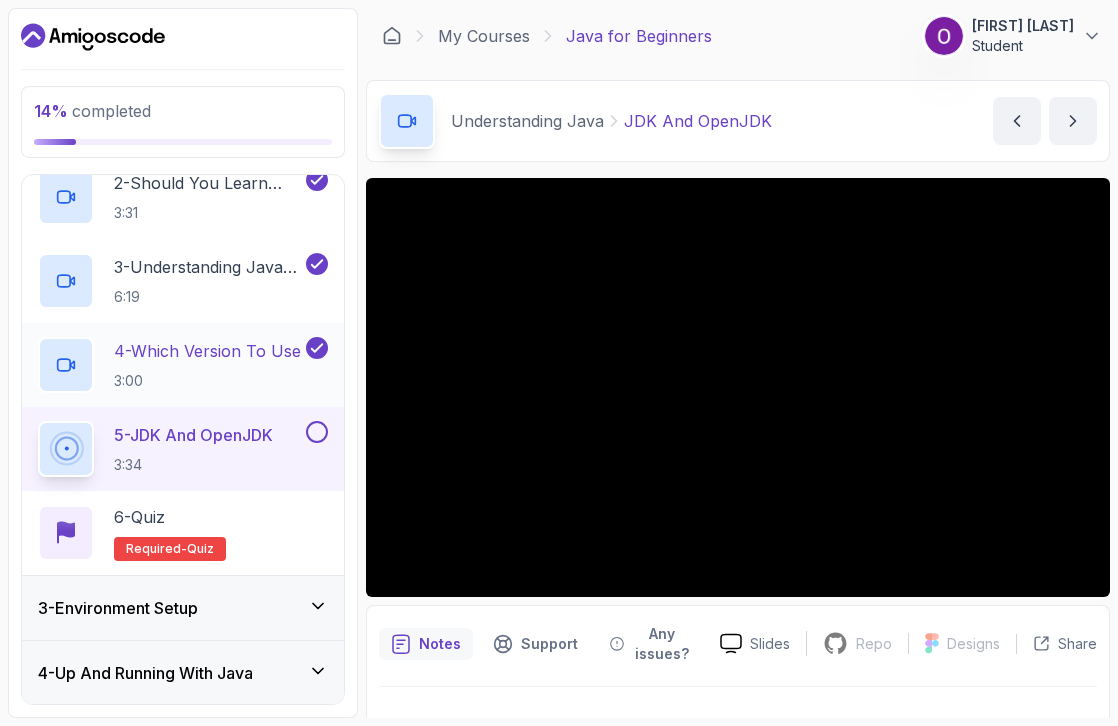 type 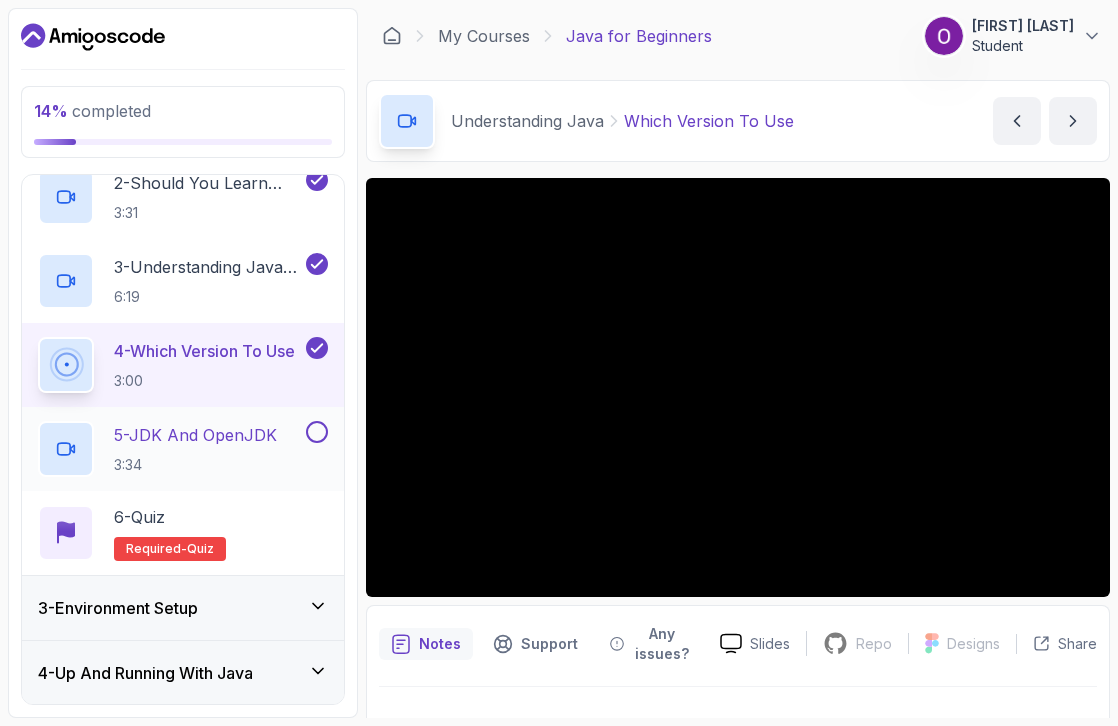 click on "5  -  JDK And OpenJDK" at bounding box center (195, 435) 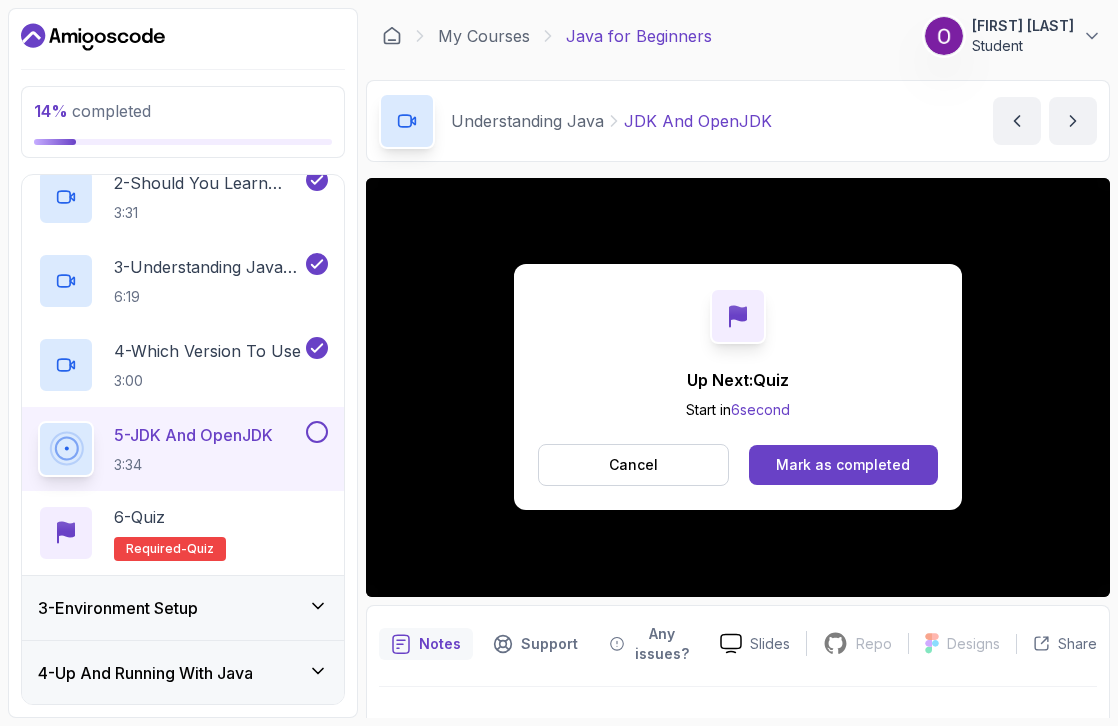 click at bounding box center [317, 432] 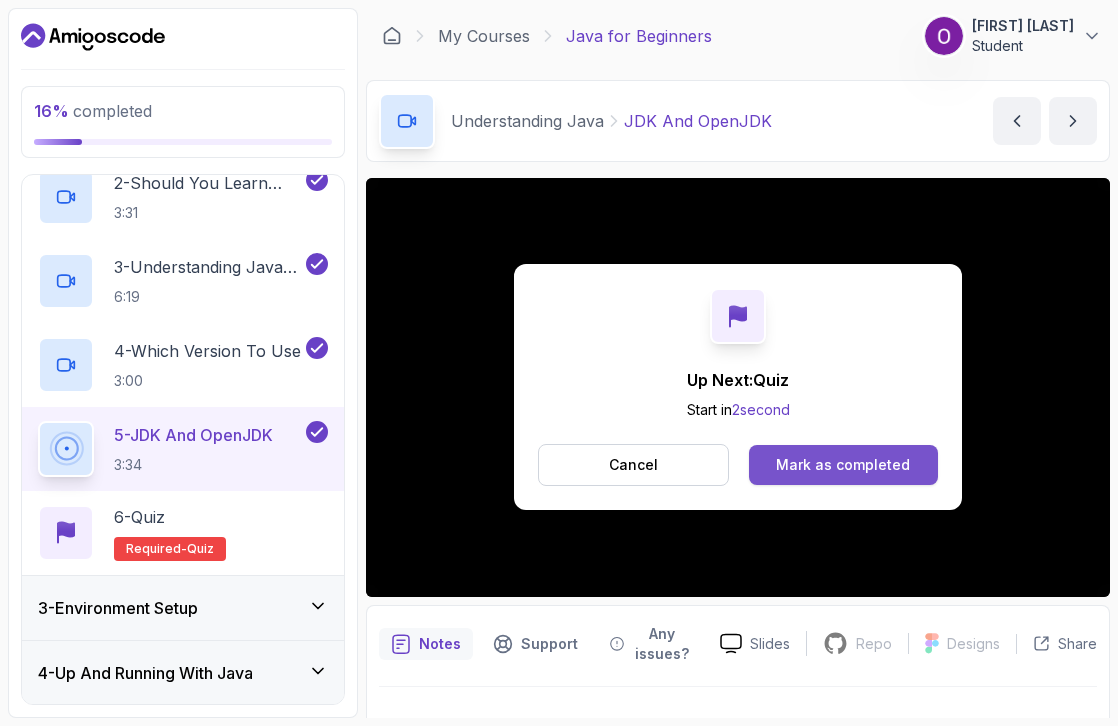 click on "Mark as completed" at bounding box center (843, 465) 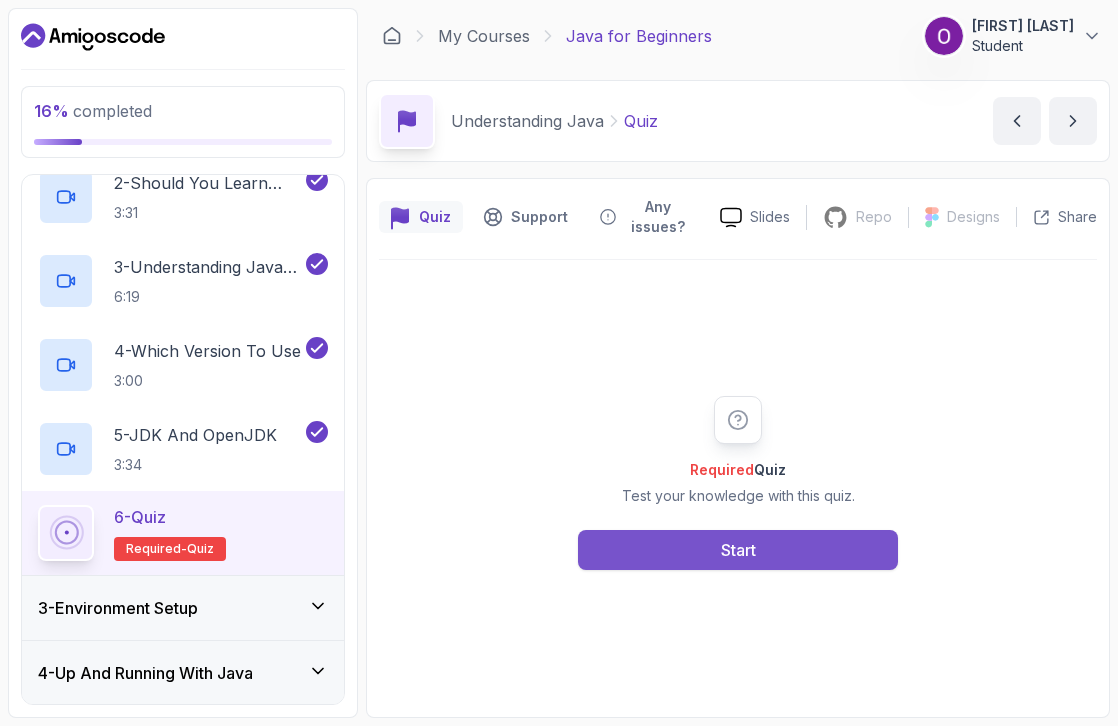 click on "Start" at bounding box center (738, 550) 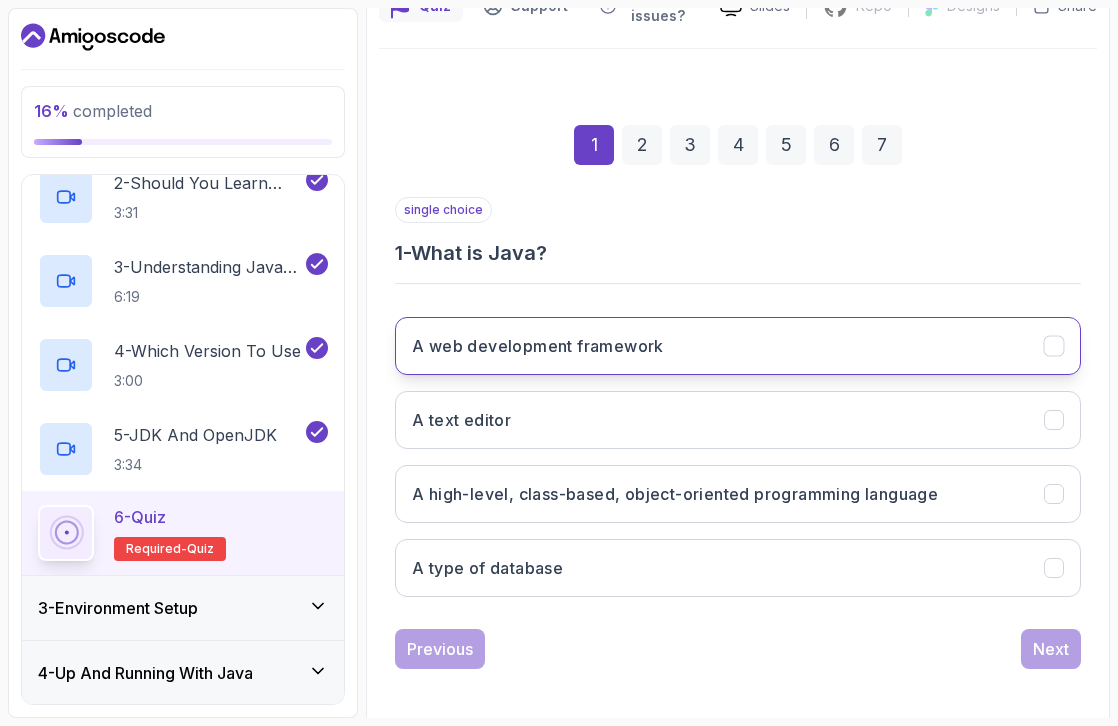 scroll, scrollTop: 219, scrollLeft: 0, axis: vertical 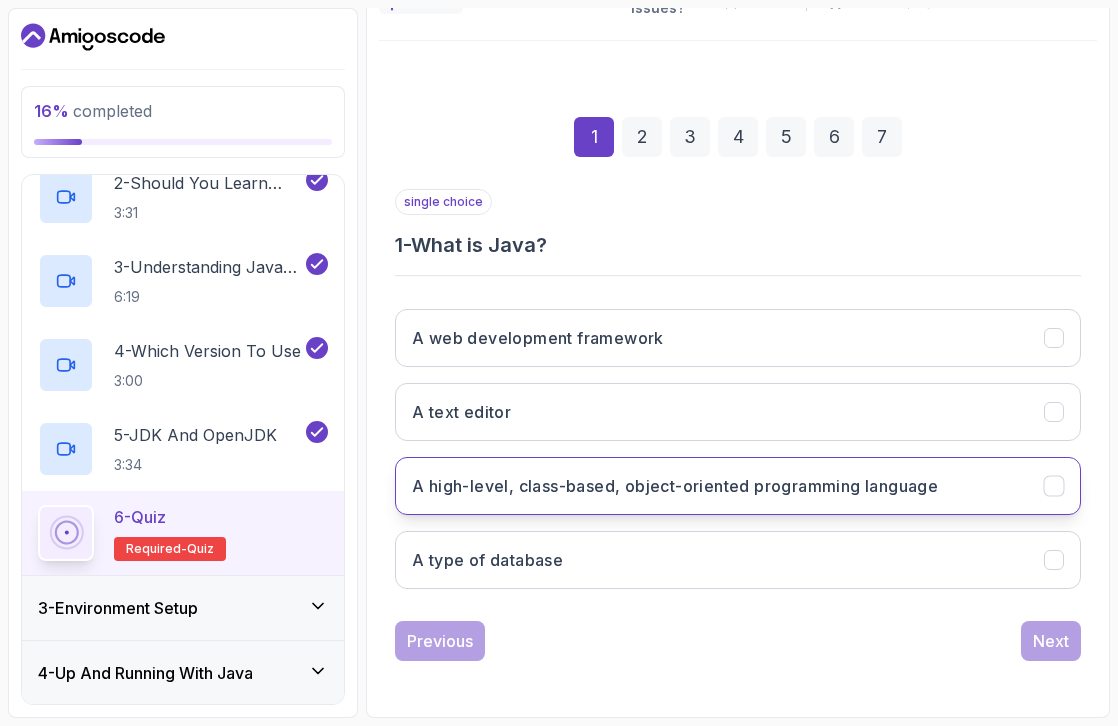 click on "A high-level, class-based, object-oriented programming language" at bounding box center [675, 486] 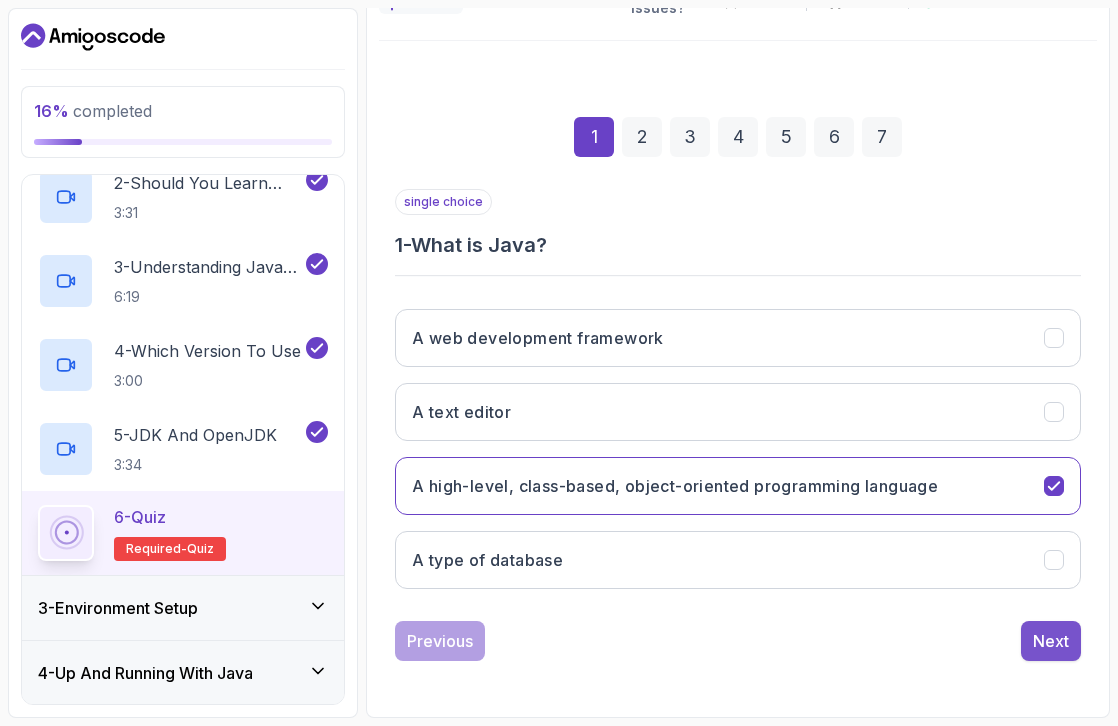 click on "Next" at bounding box center (1051, 641) 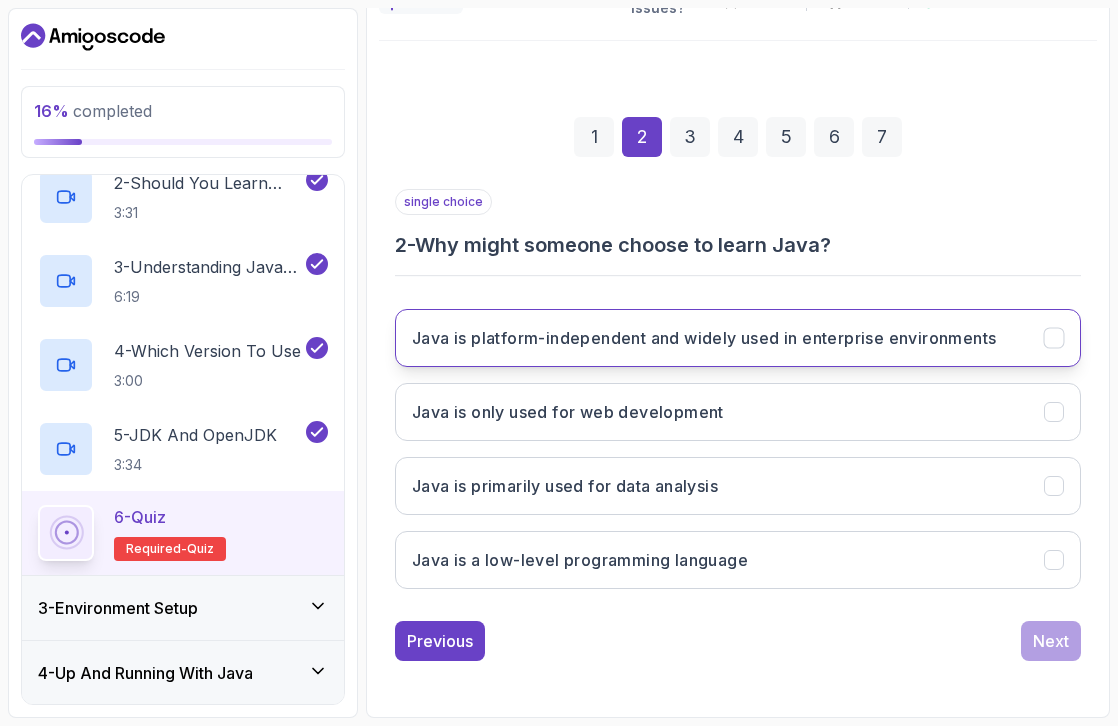 click on "Java is platform-independent and widely used in enterprise environments" at bounding box center (704, 338) 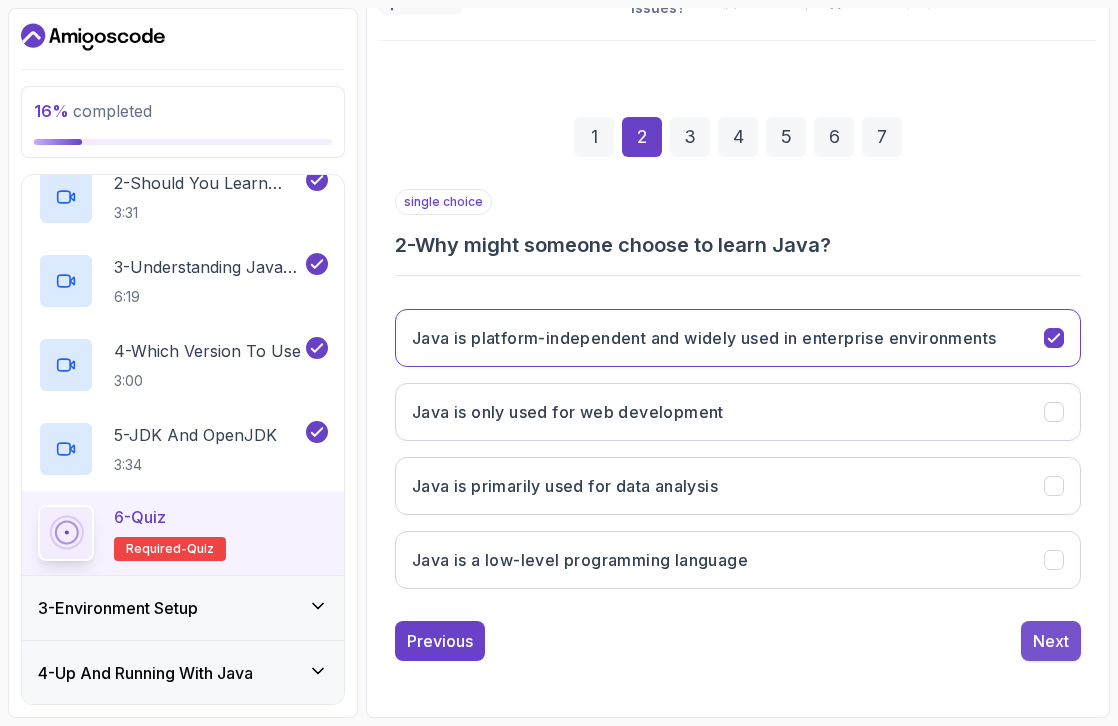 click on "Next" at bounding box center (1051, 641) 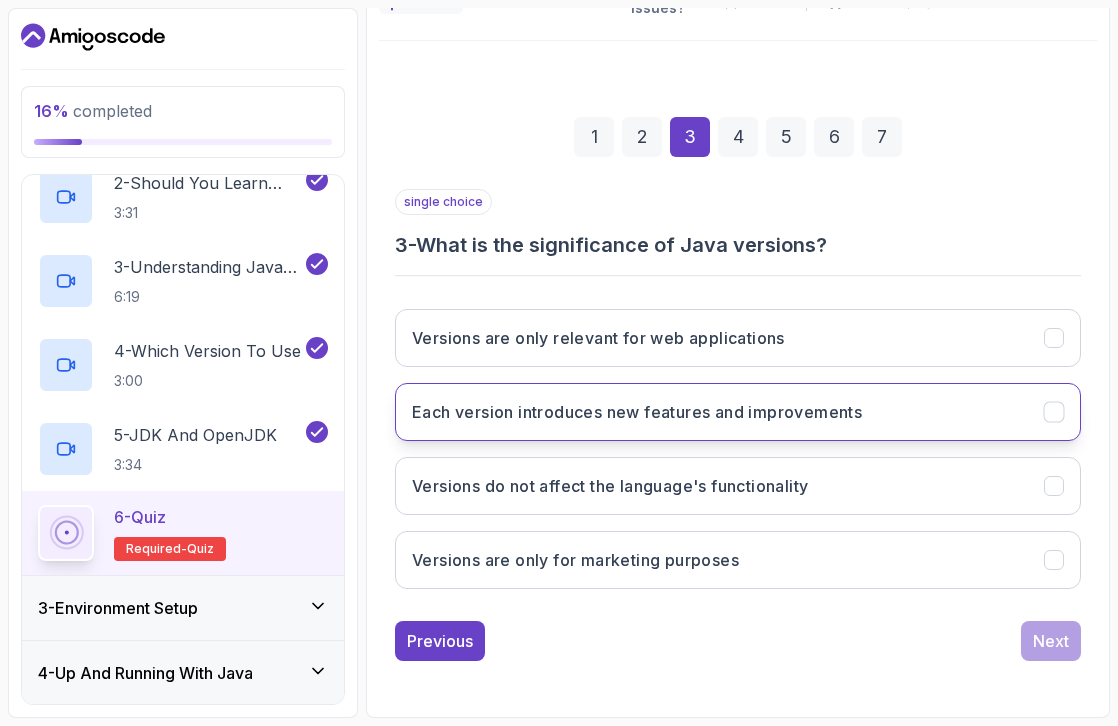 click on "Each version introduces new features and improvements" at bounding box center [738, 412] 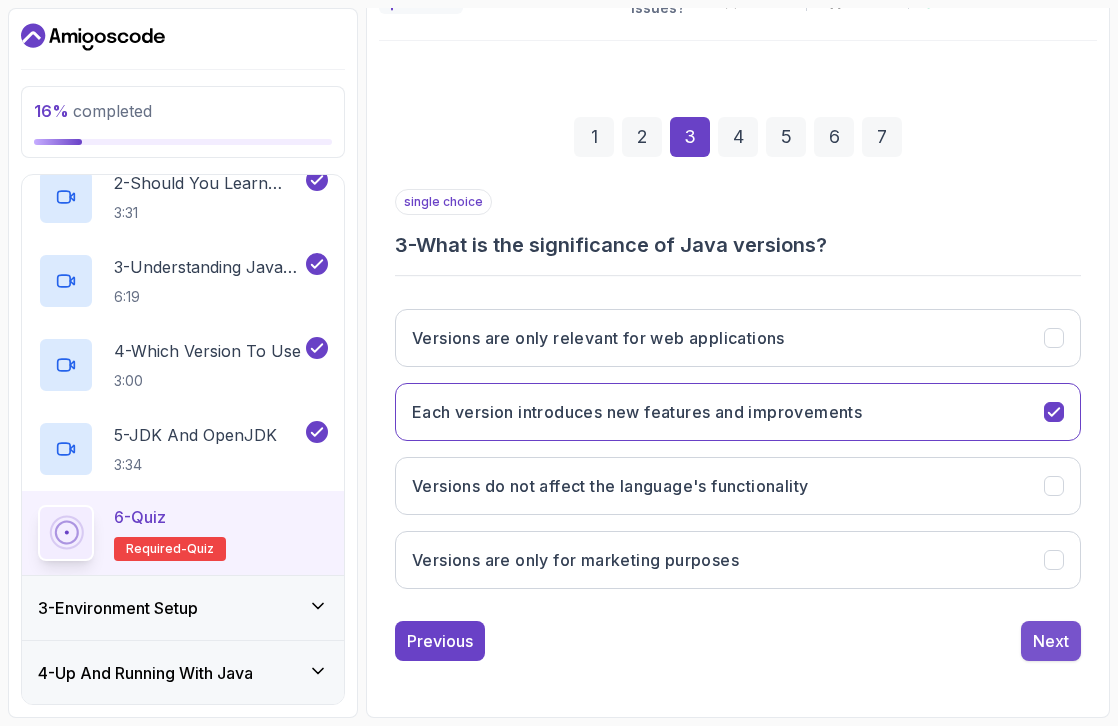 click on "Next" at bounding box center (1051, 641) 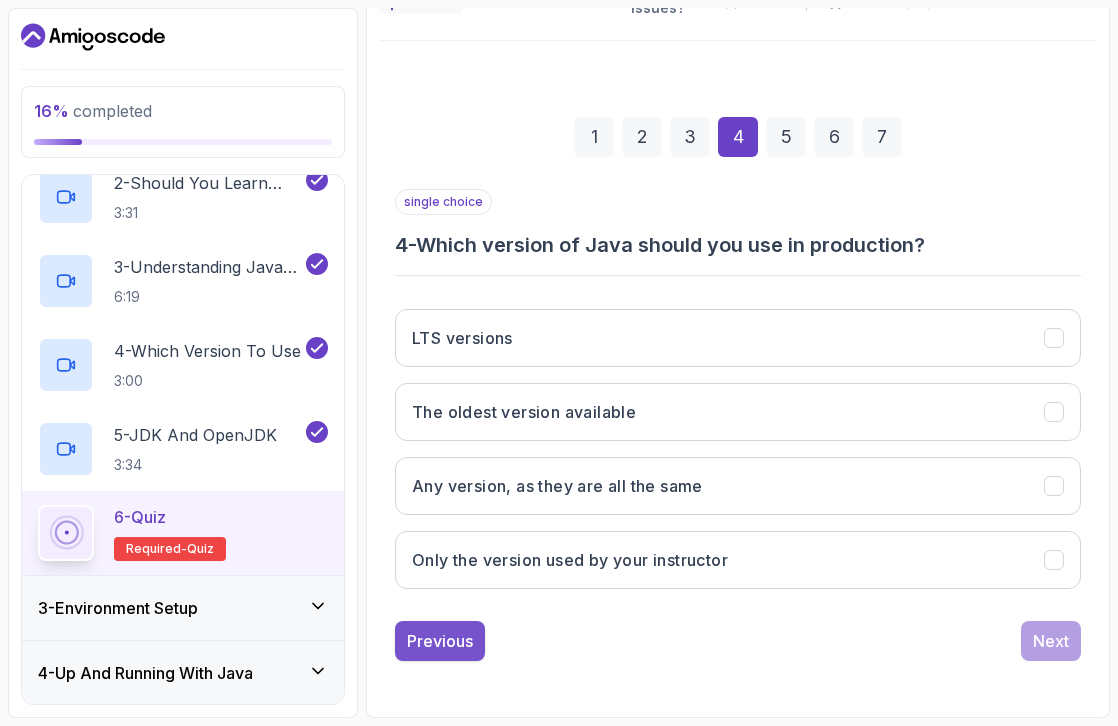click on "Previous" at bounding box center (440, 641) 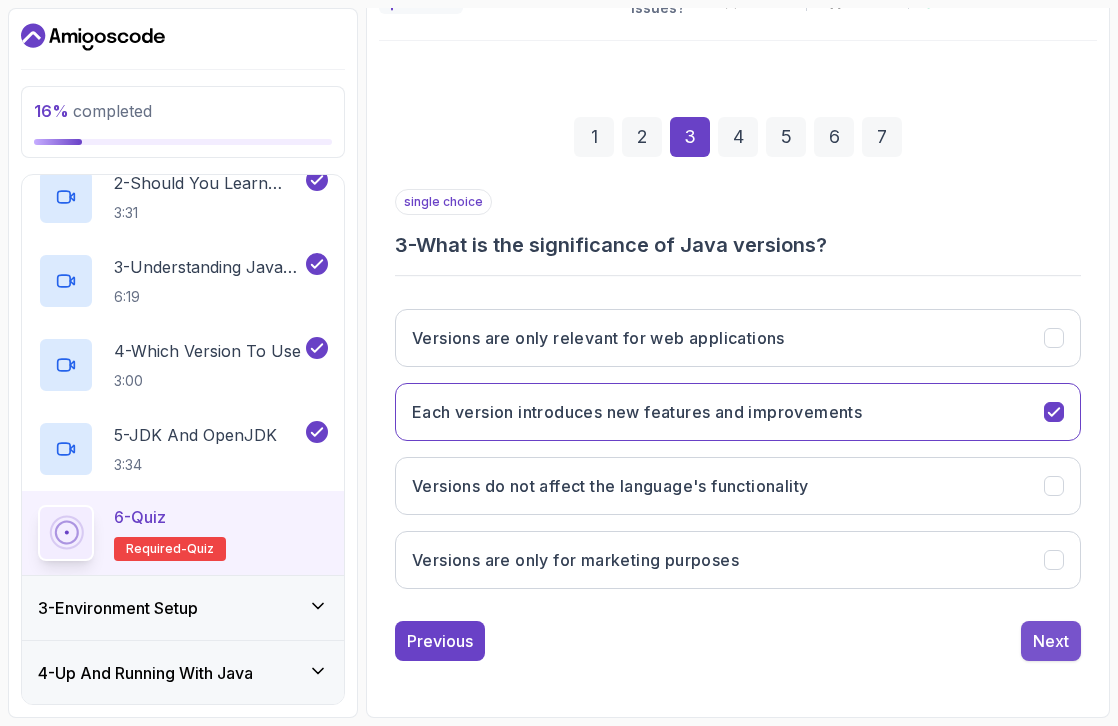 click on "Next" at bounding box center (1051, 641) 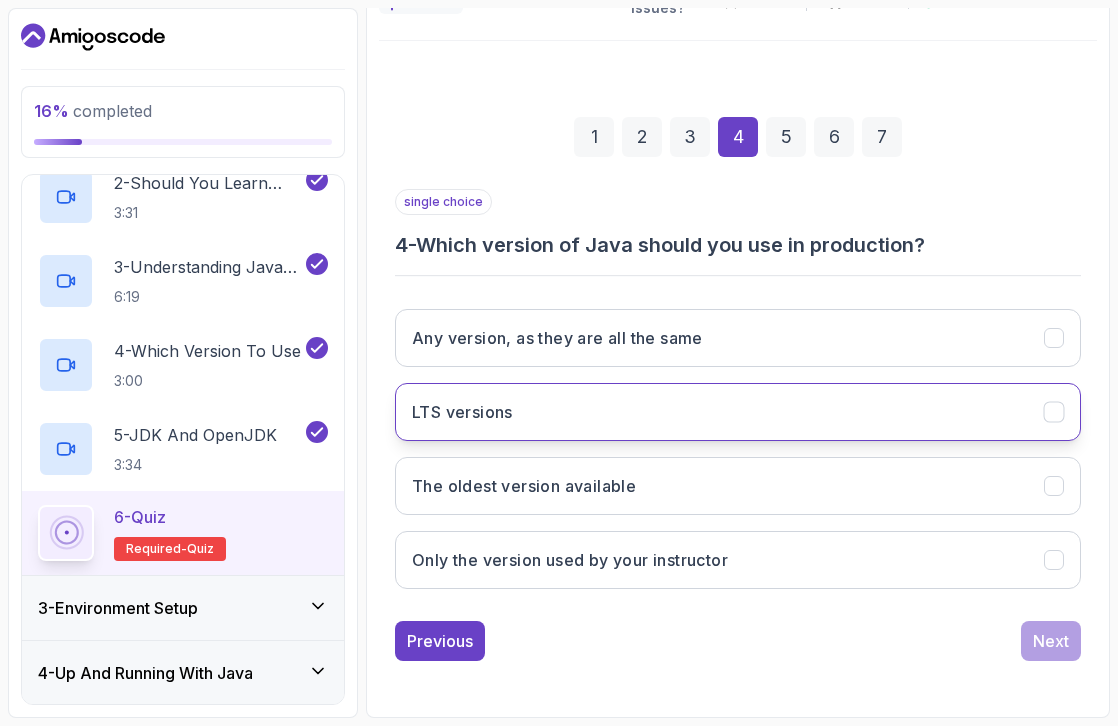 click on "LTS versions" at bounding box center (738, 412) 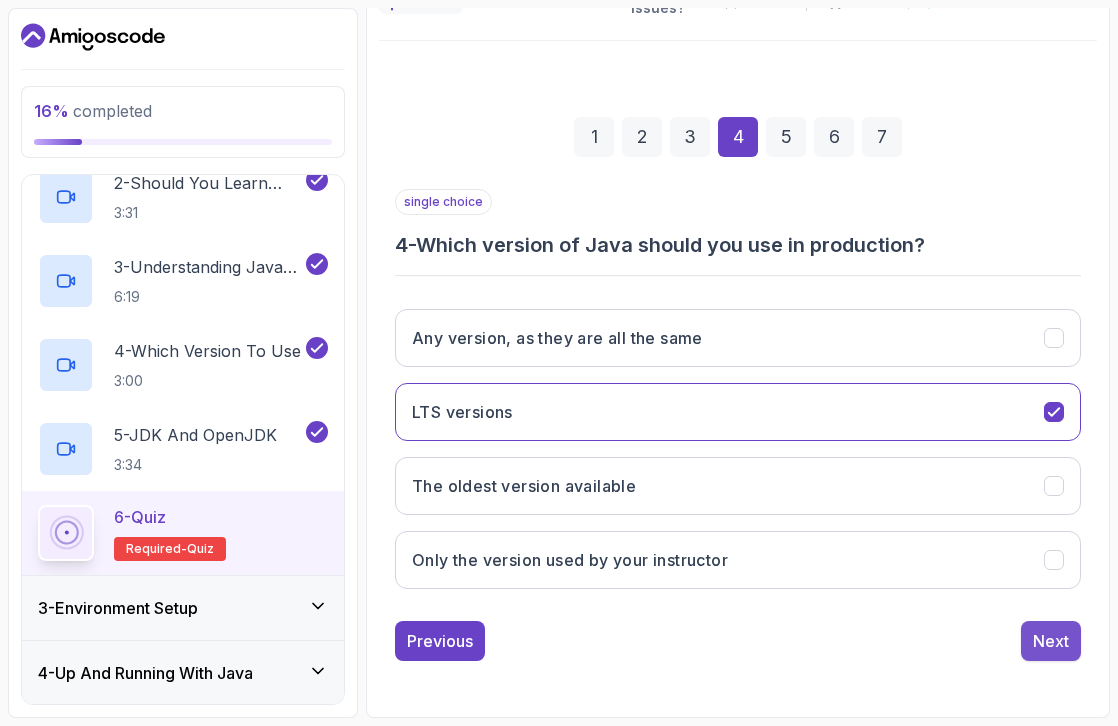 click on "Next" at bounding box center (1051, 641) 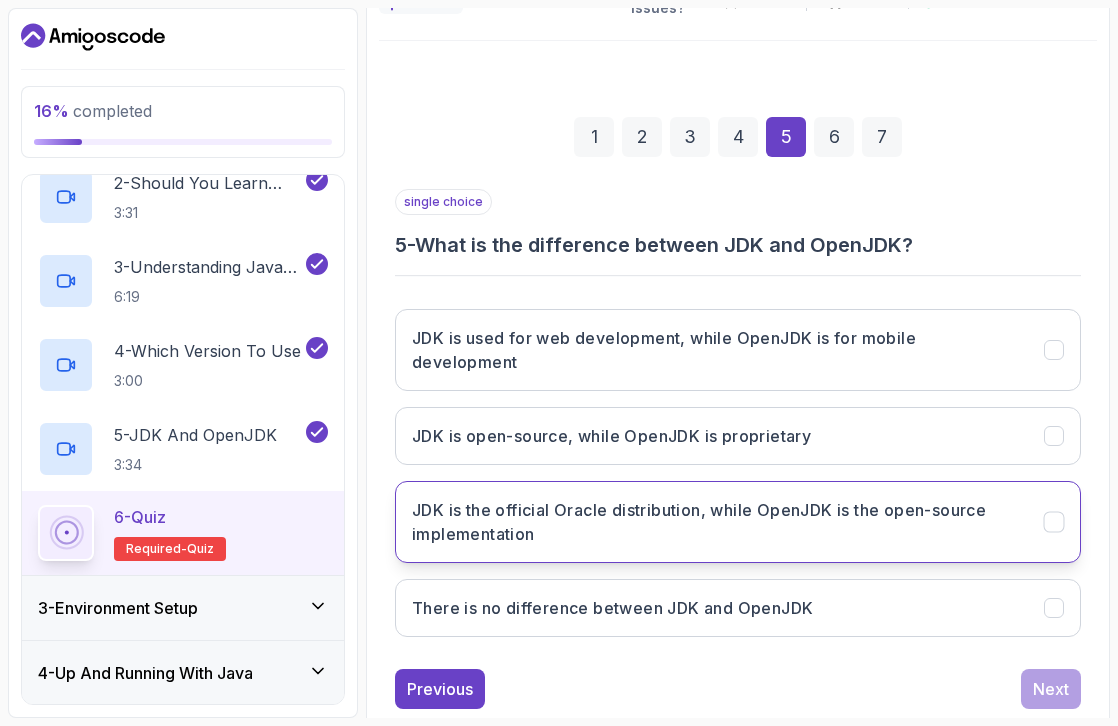 click on "JDK is the official Oracle distribution, while OpenJDK is the open-source implementation" at bounding box center [716, 522] 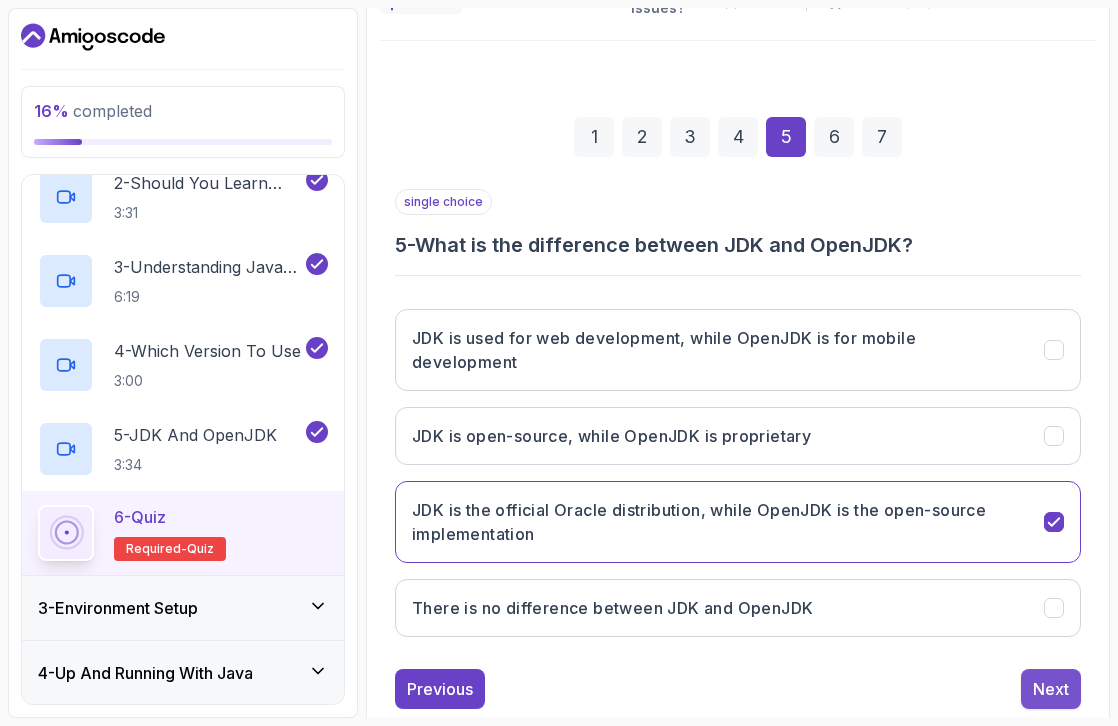 click on "Next" at bounding box center [1051, 689] 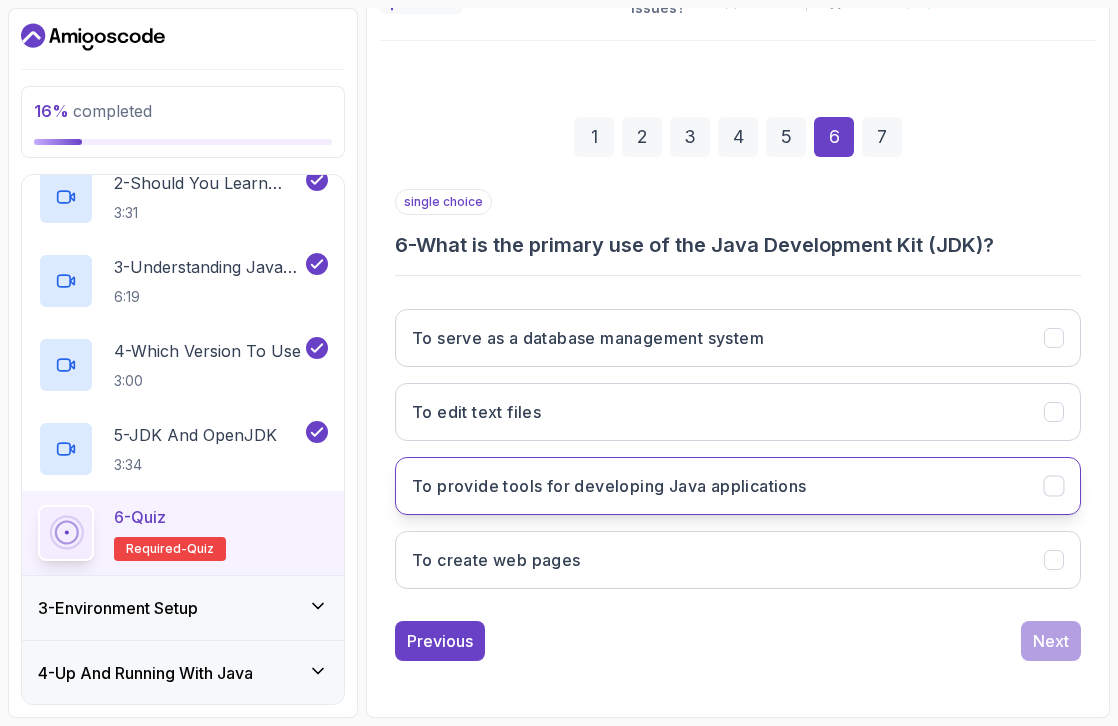 click on "To provide tools for developing Java applications" at bounding box center (738, 486) 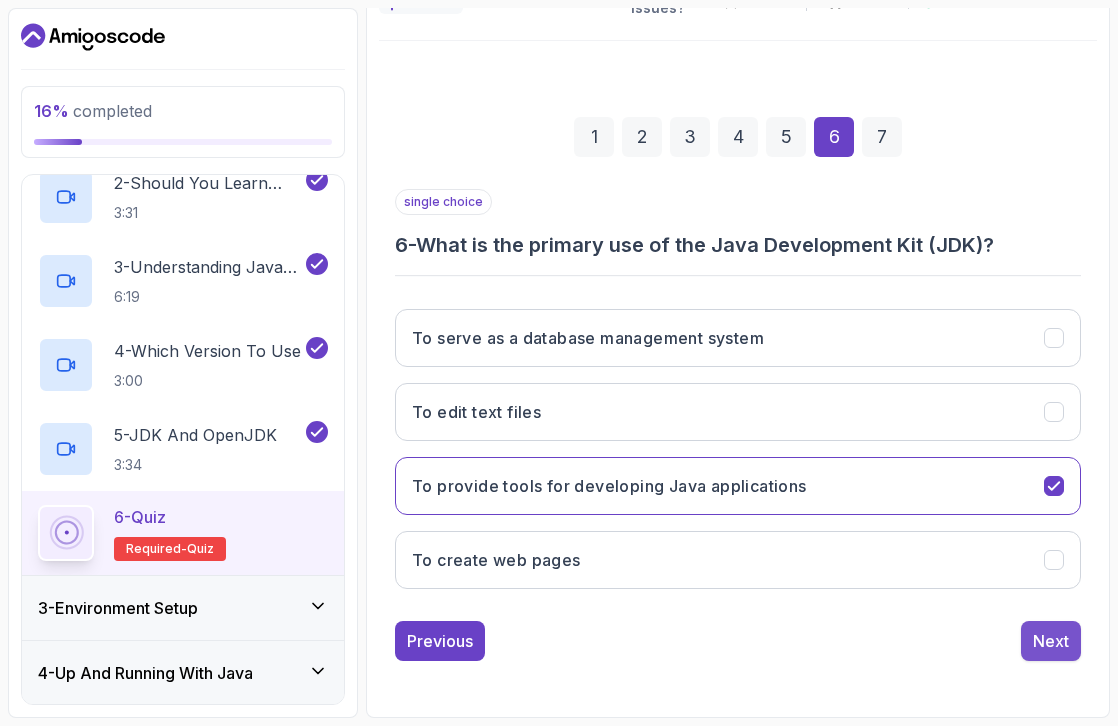 click on "Next" at bounding box center [1051, 641] 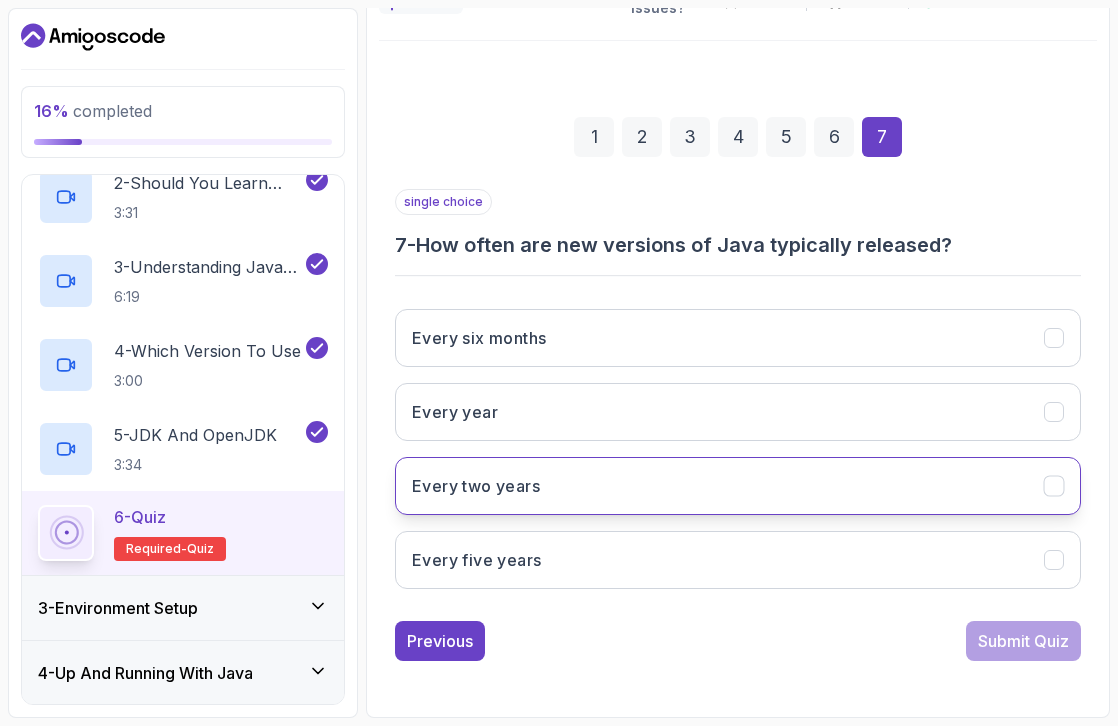 click on "Every two years" at bounding box center (738, 486) 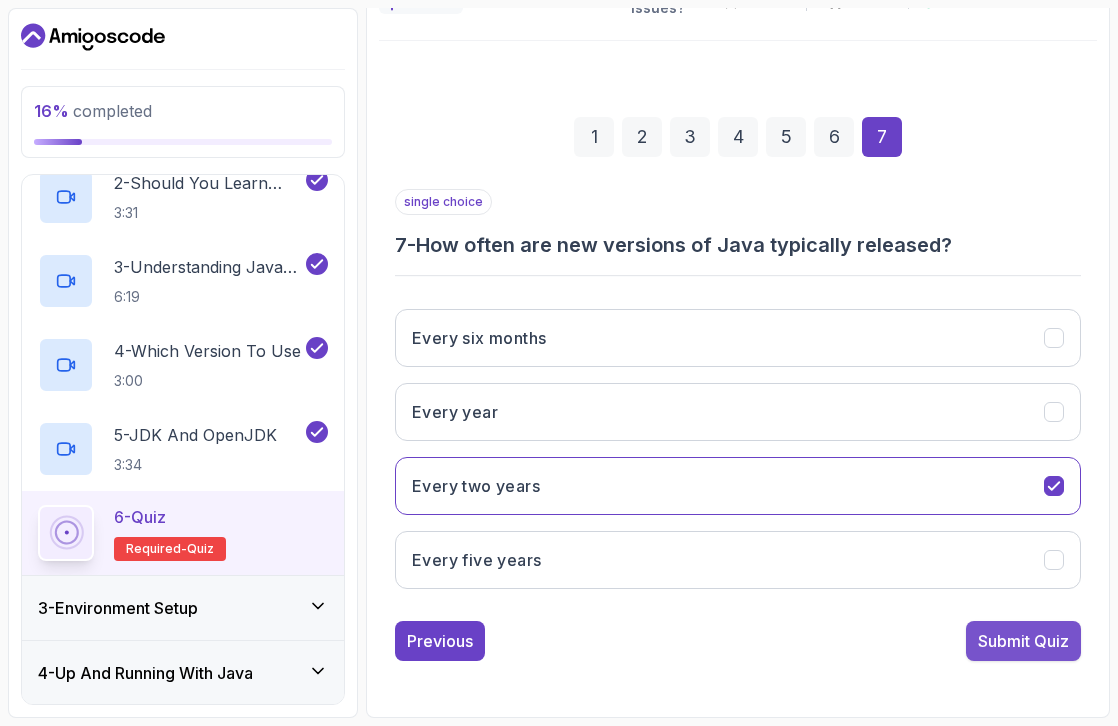 click on "Submit Quiz" at bounding box center [1023, 641] 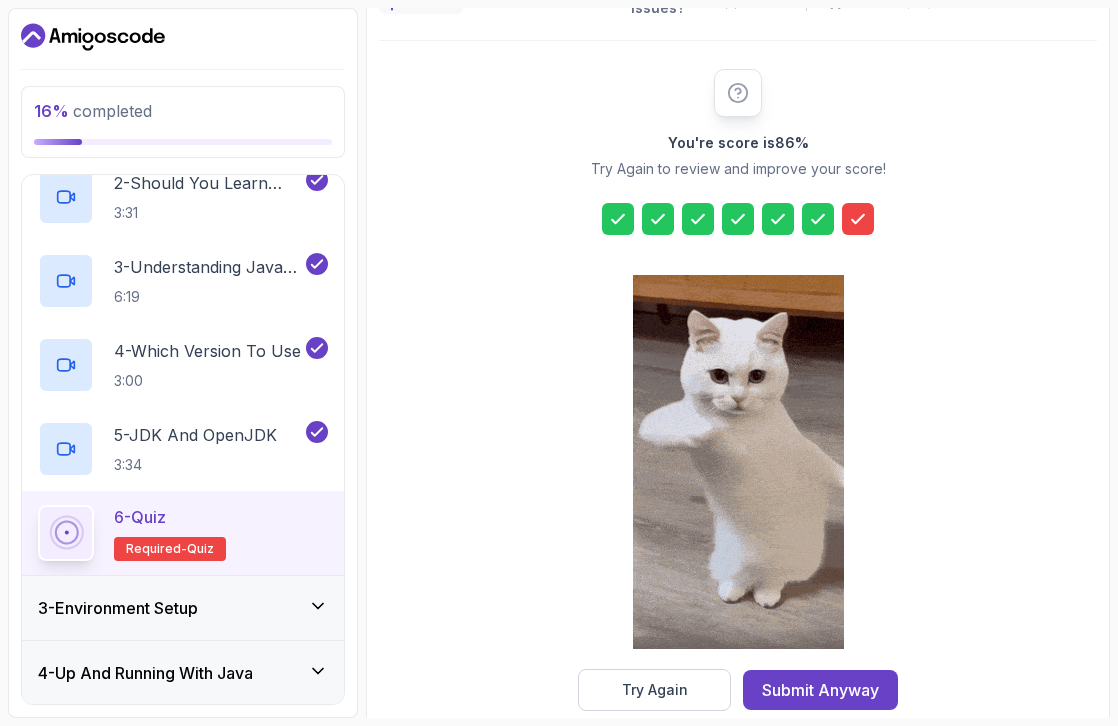 click 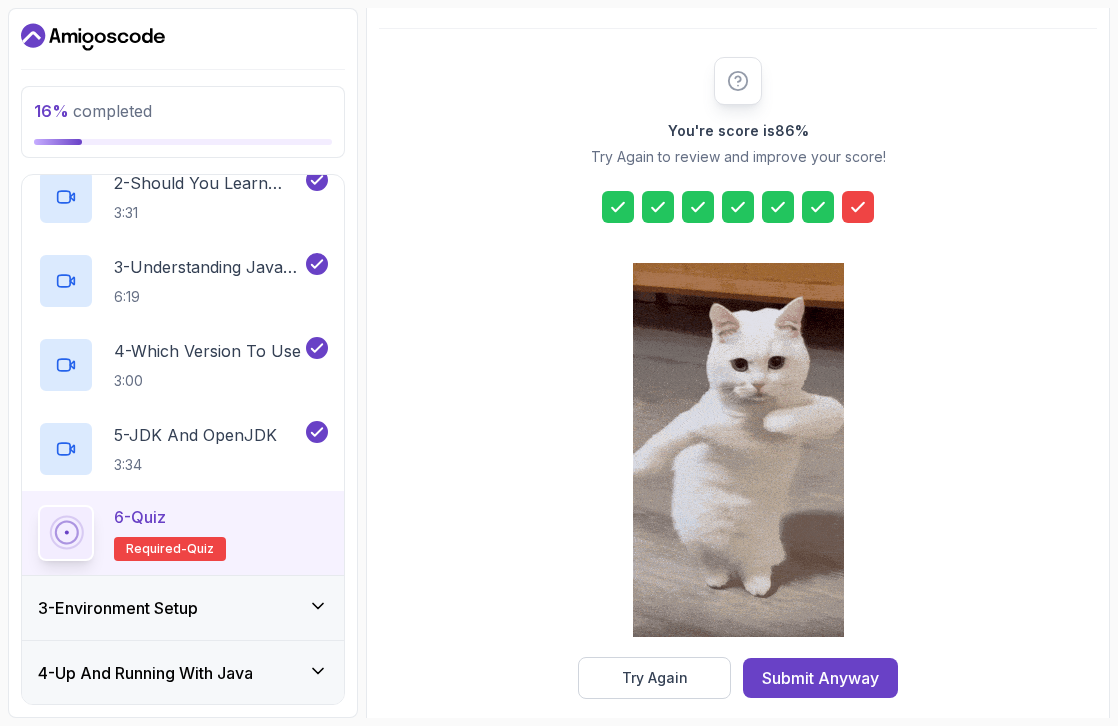 scroll, scrollTop: 253, scrollLeft: 0, axis: vertical 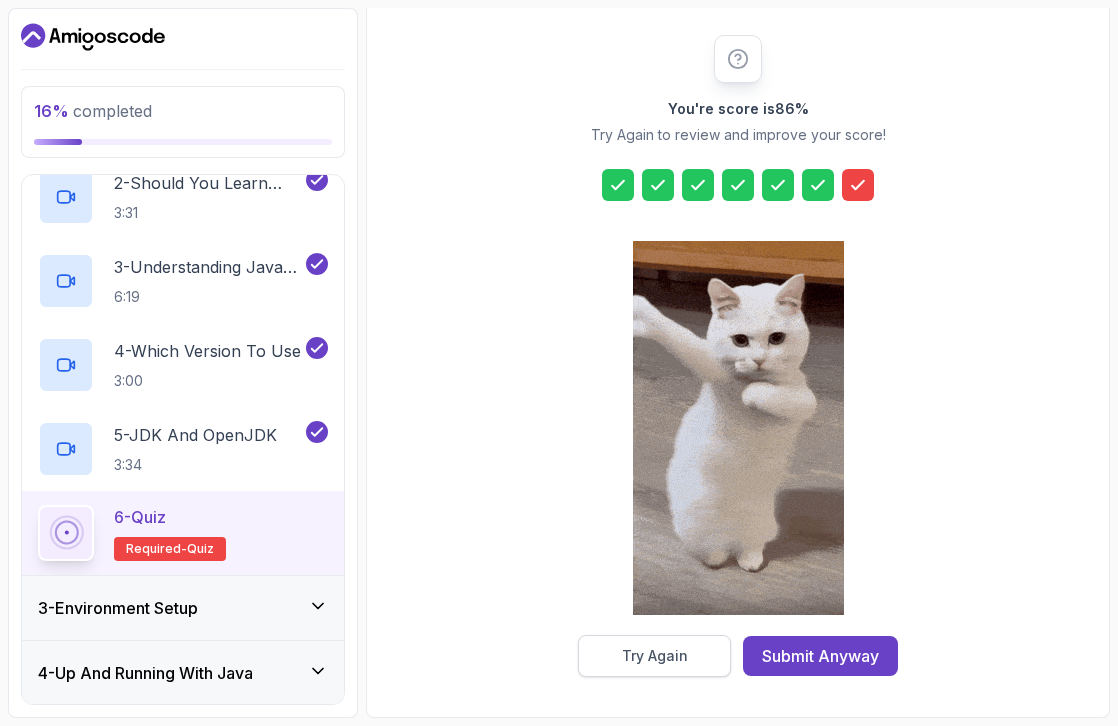 click on "Try Again" at bounding box center (655, 656) 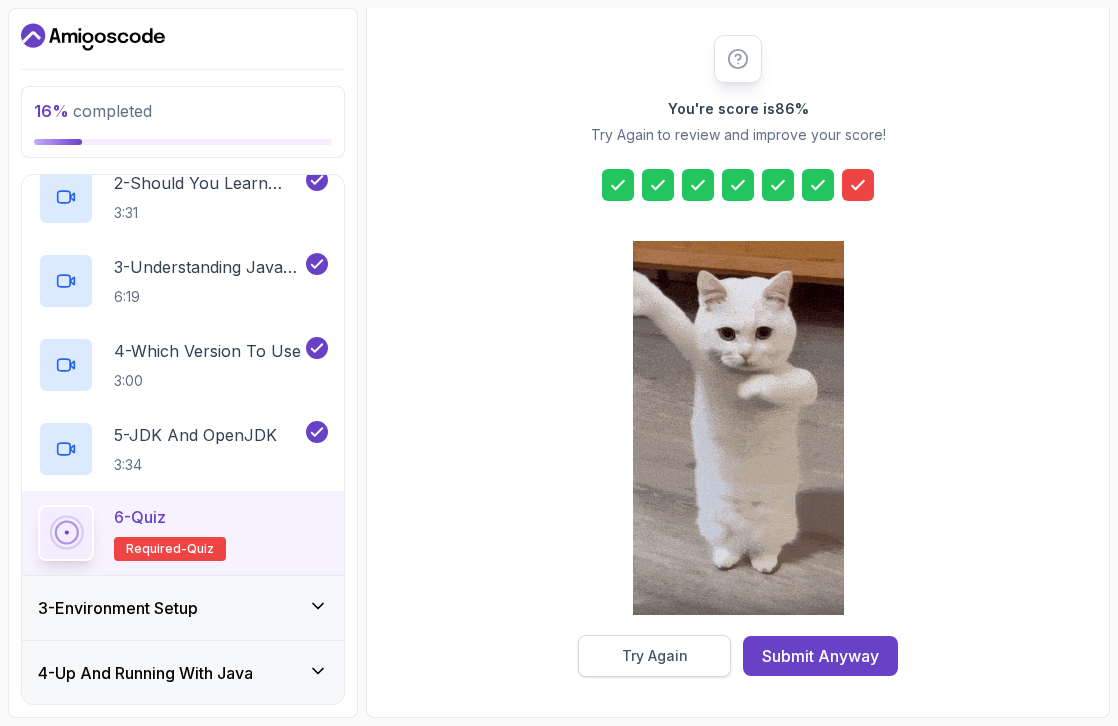 scroll, scrollTop: 219, scrollLeft: 0, axis: vertical 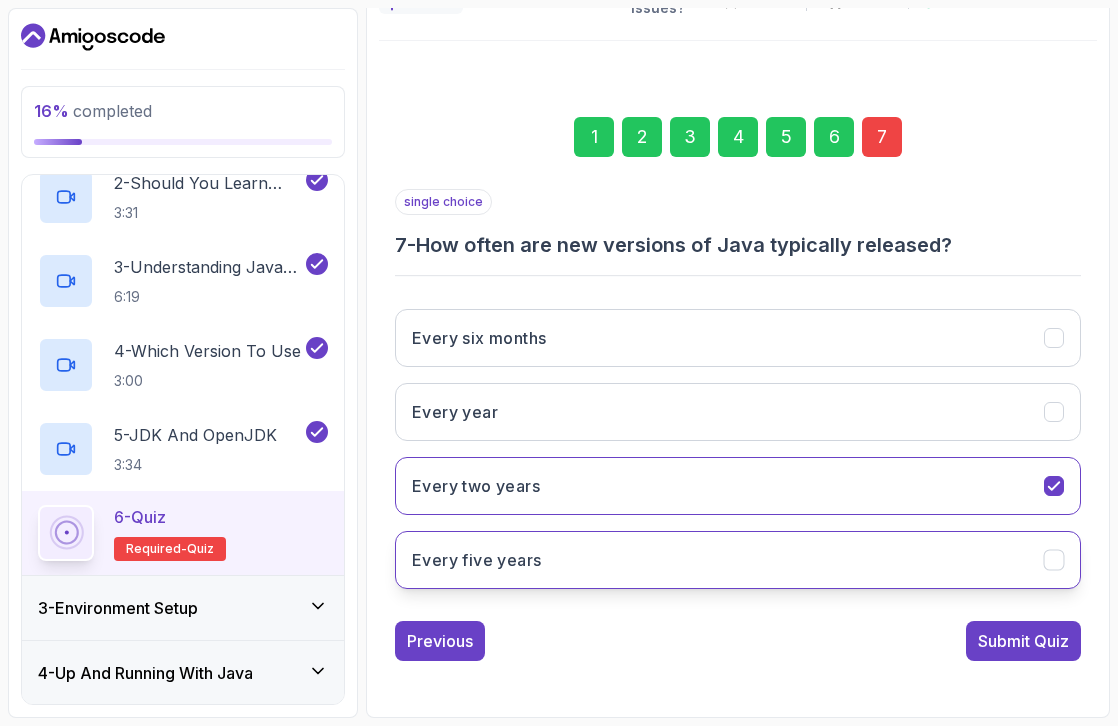 click on "Every five years" at bounding box center [738, 560] 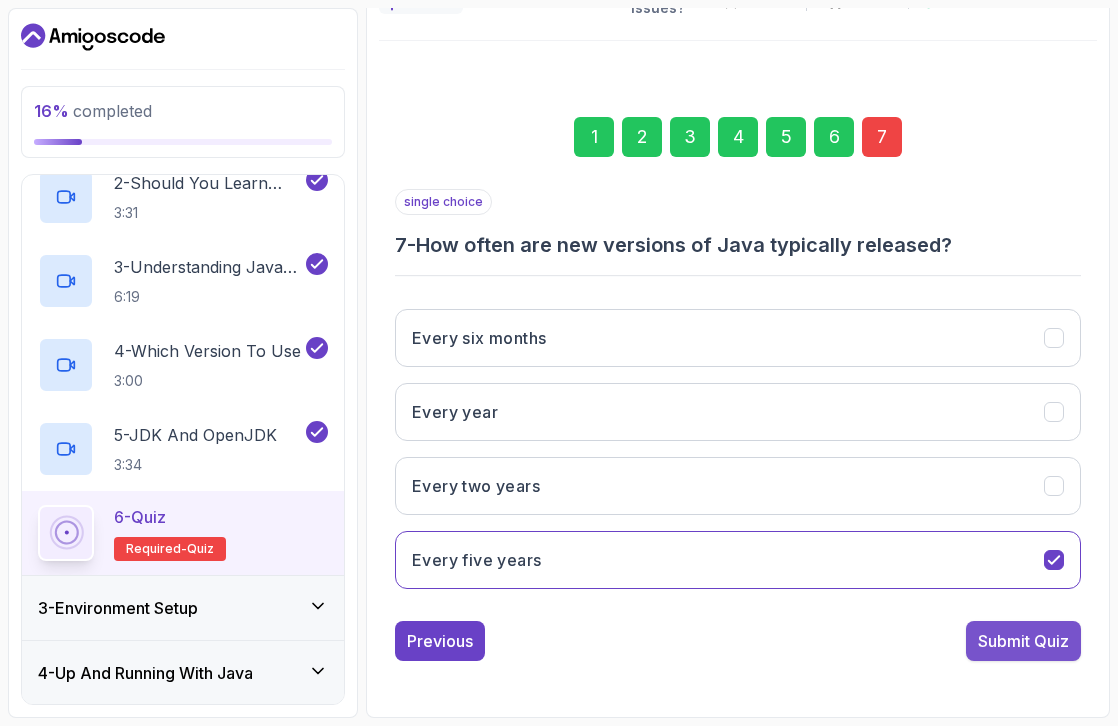 click on "Submit Quiz" at bounding box center [1023, 641] 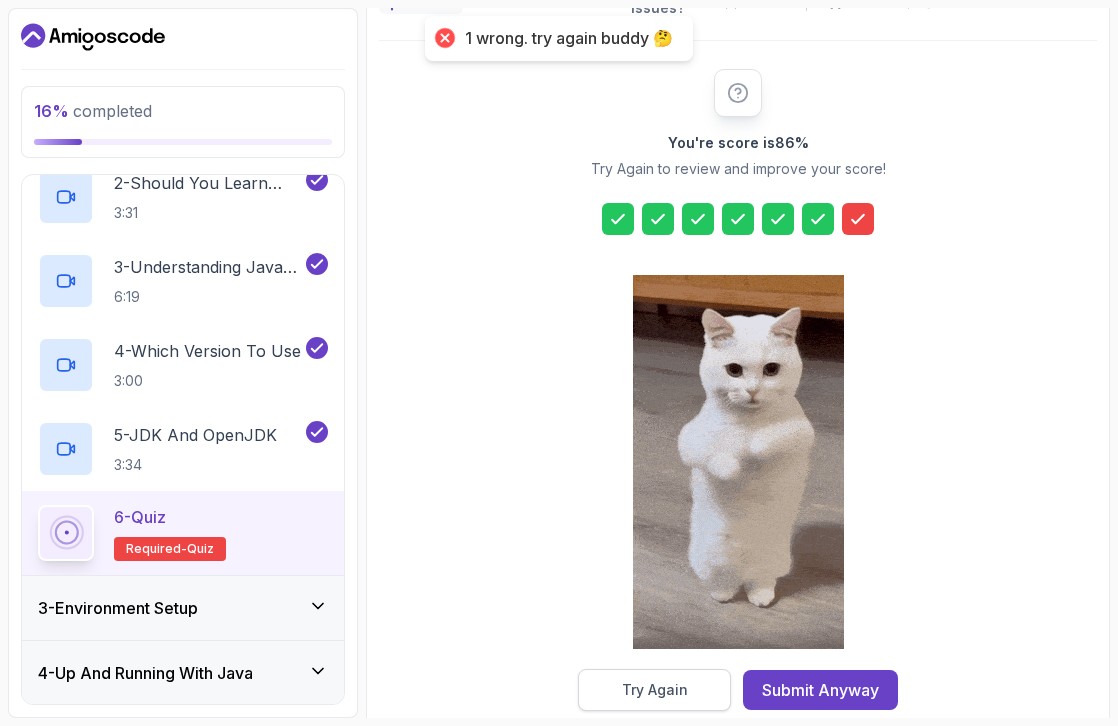 click on "Try Again" at bounding box center [654, 690] 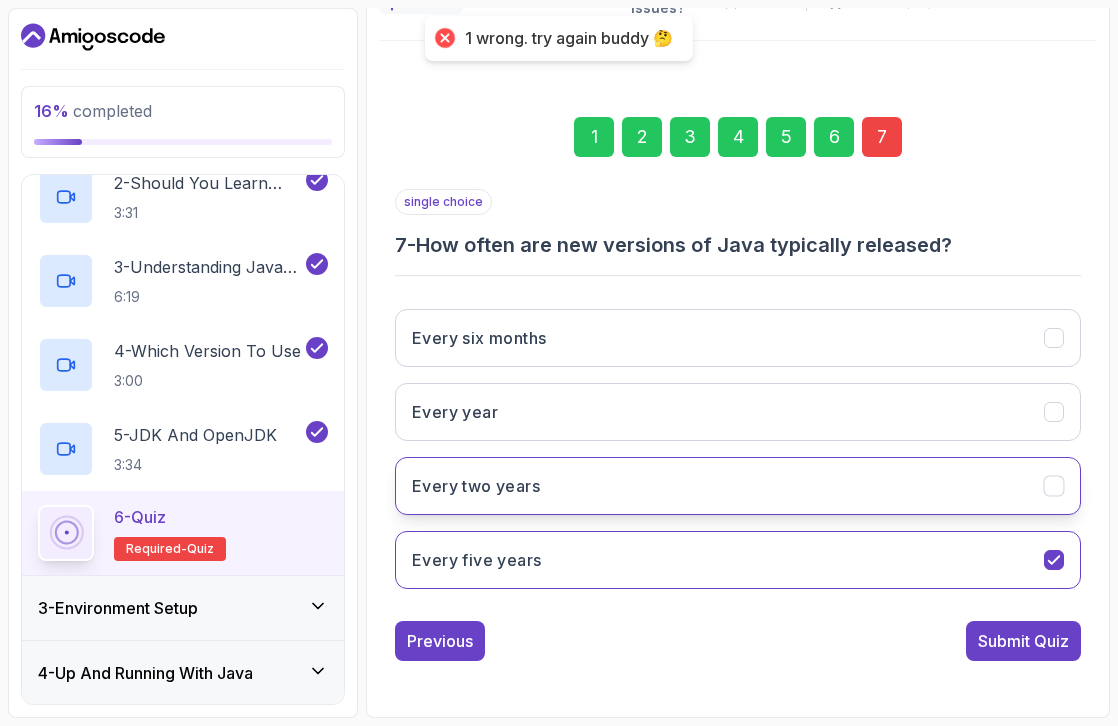 click on "Every two years" at bounding box center (738, 486) 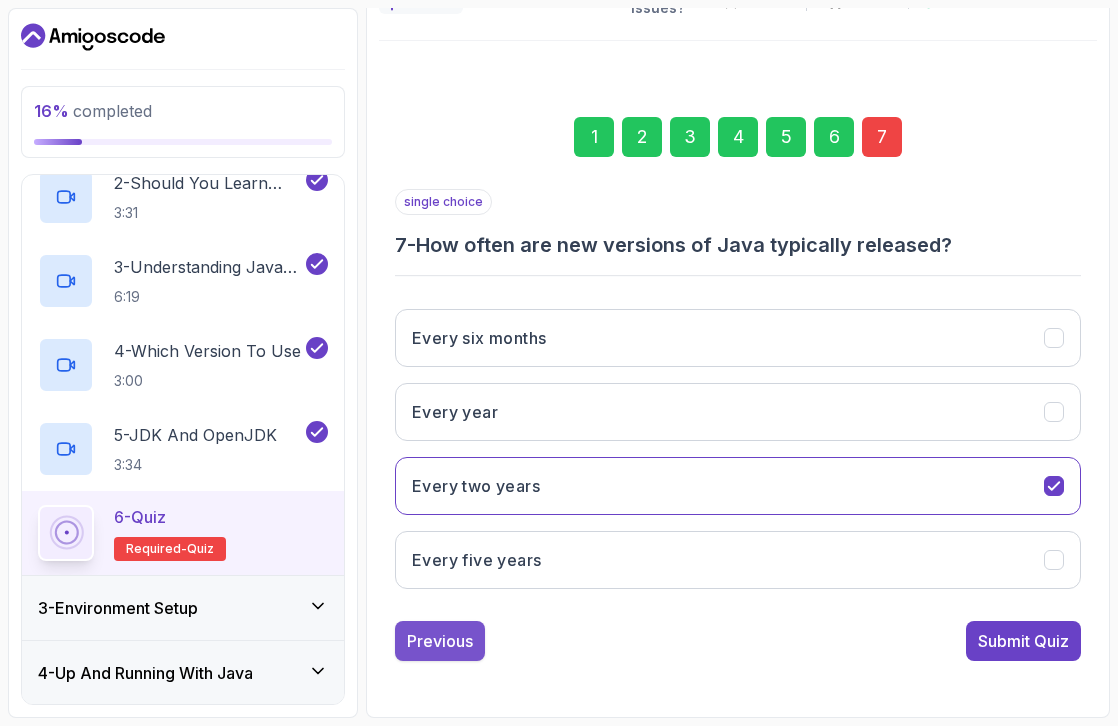 click on "Previous" at bounding box center (440, 641) 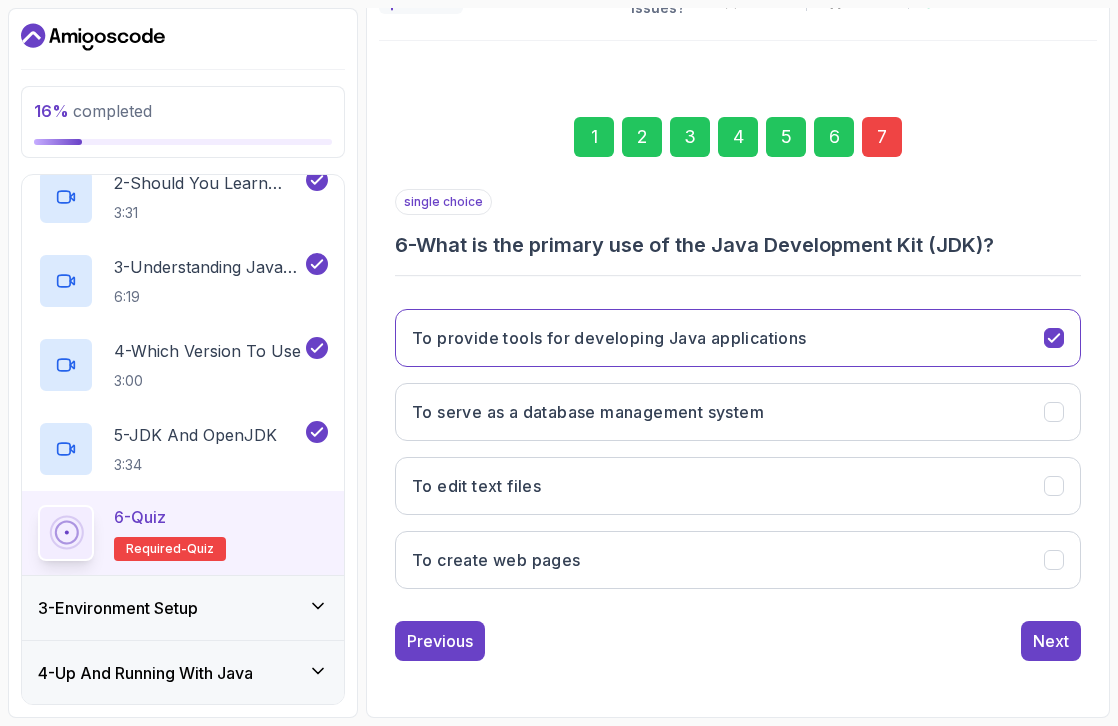 click on "Previous" at bounding box center (440, 641) 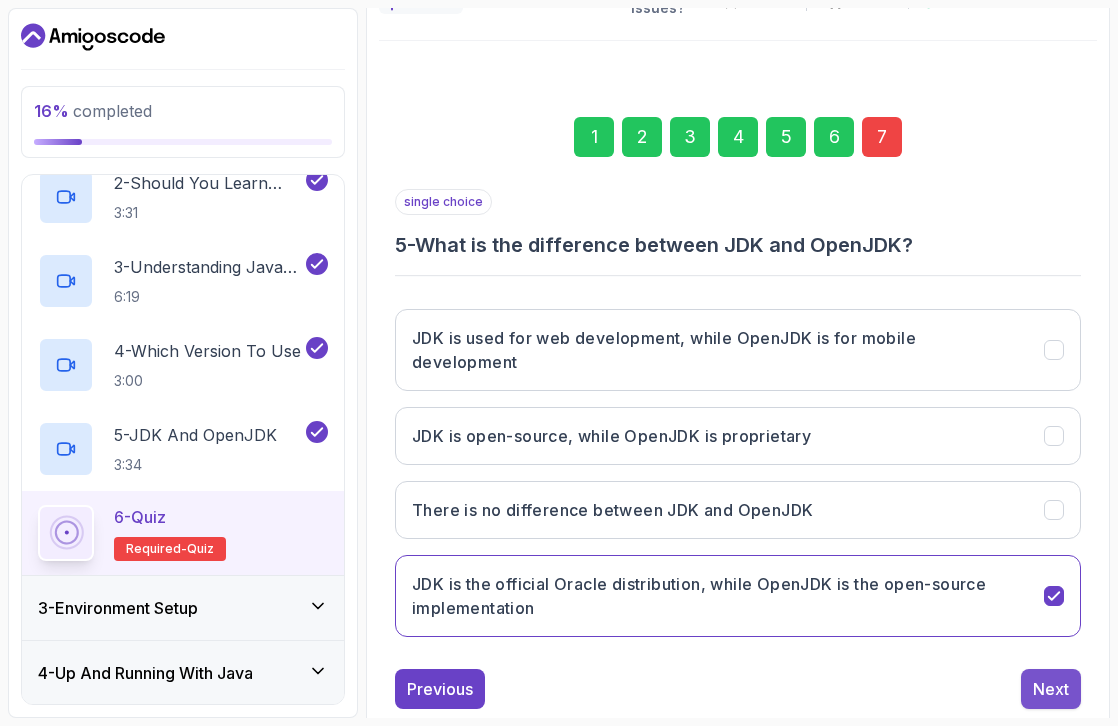 click on "Next" at bounding box center [1051, 689] 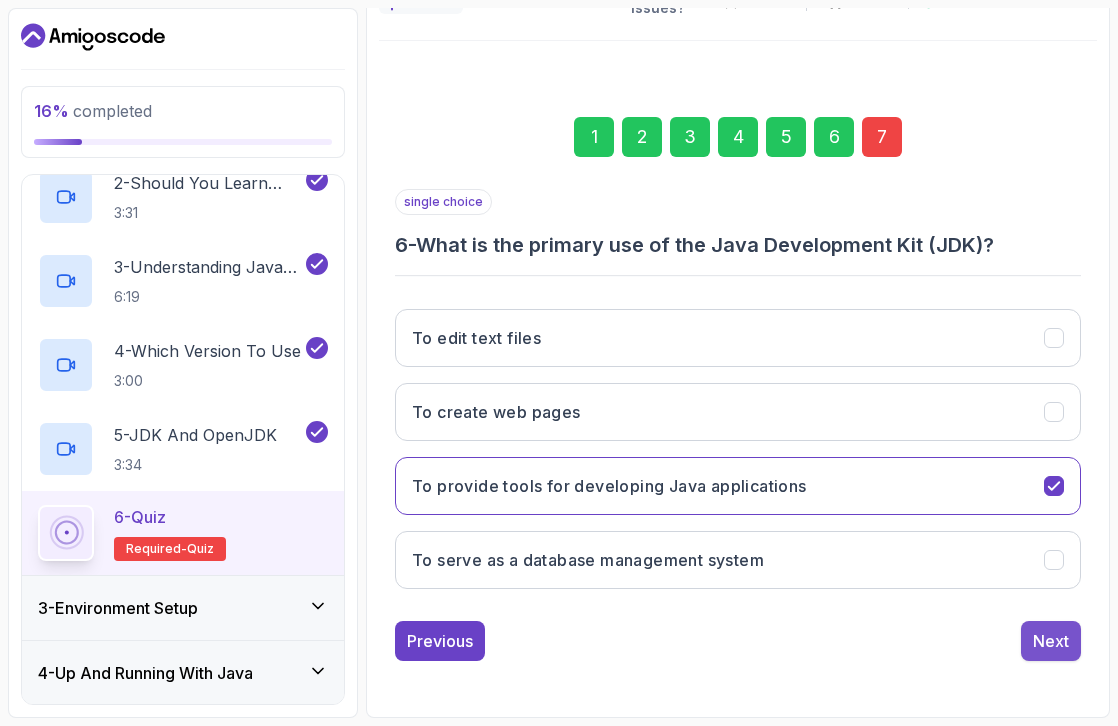 click on "Next" at bounding box center (1051, 641) 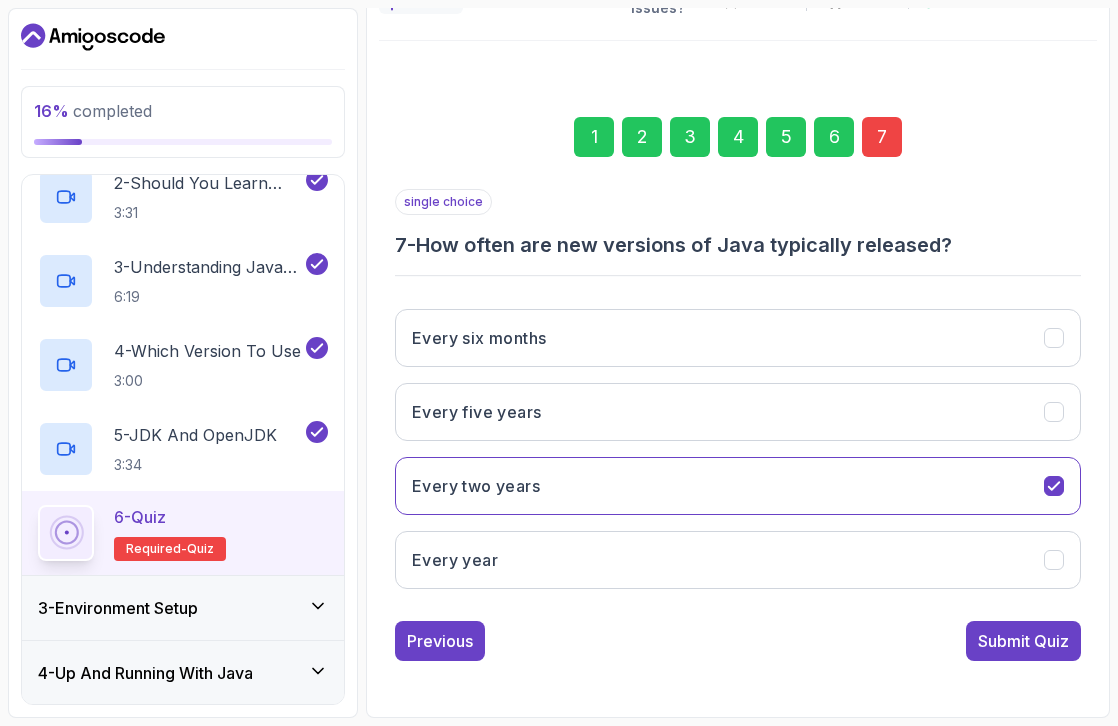 click on "7  -  How often are new versions of Java typically released?" at bounding box center [738, 245] 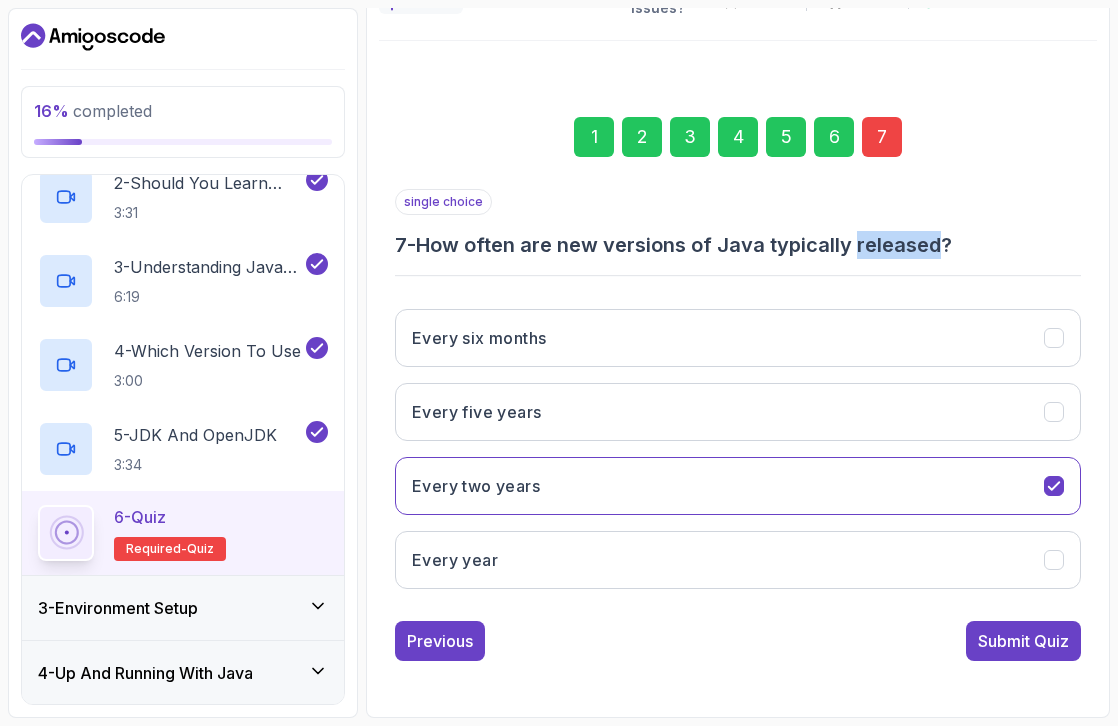 click on "7  -  How often are new versions of Java typically released?" at bounding box center [738, 245] 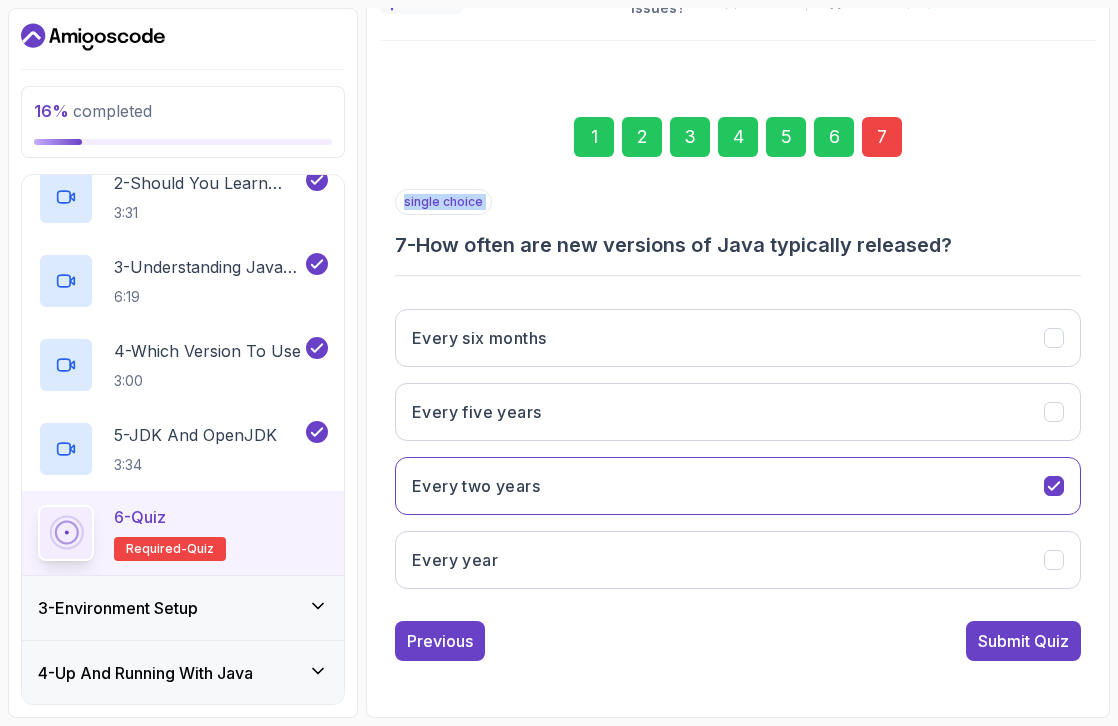 click on "7  -  How often are new versions of Java typically released?" at bounding box center (738, 245) 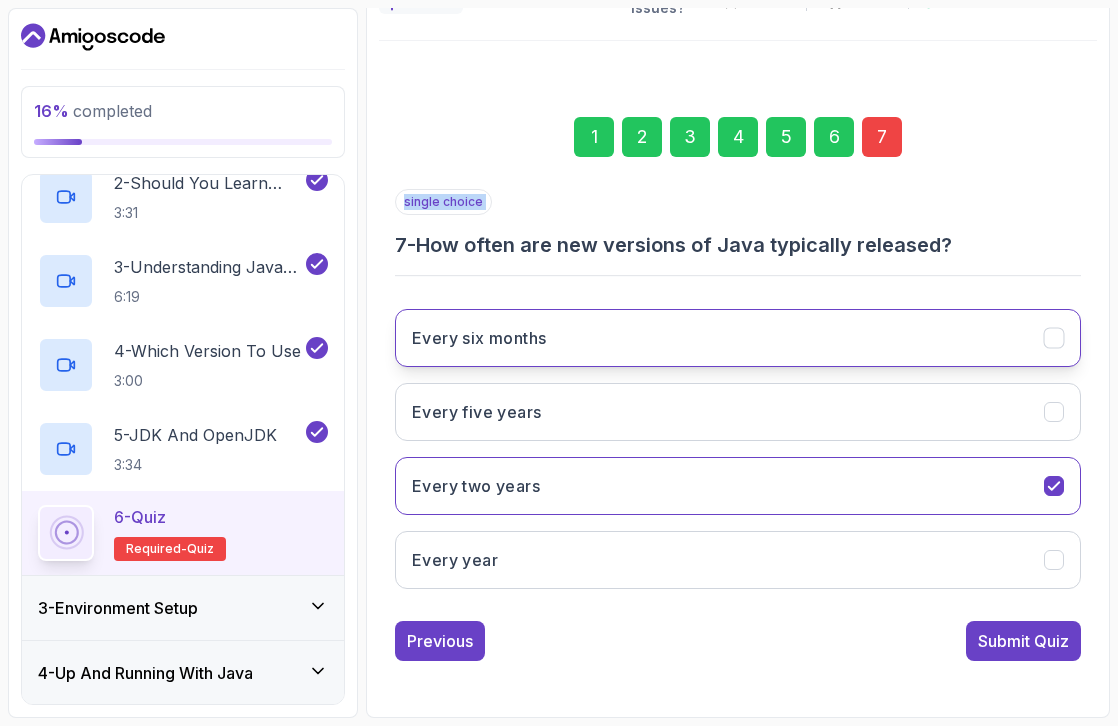 click on "Every six months" at bounding box center (738, 338) 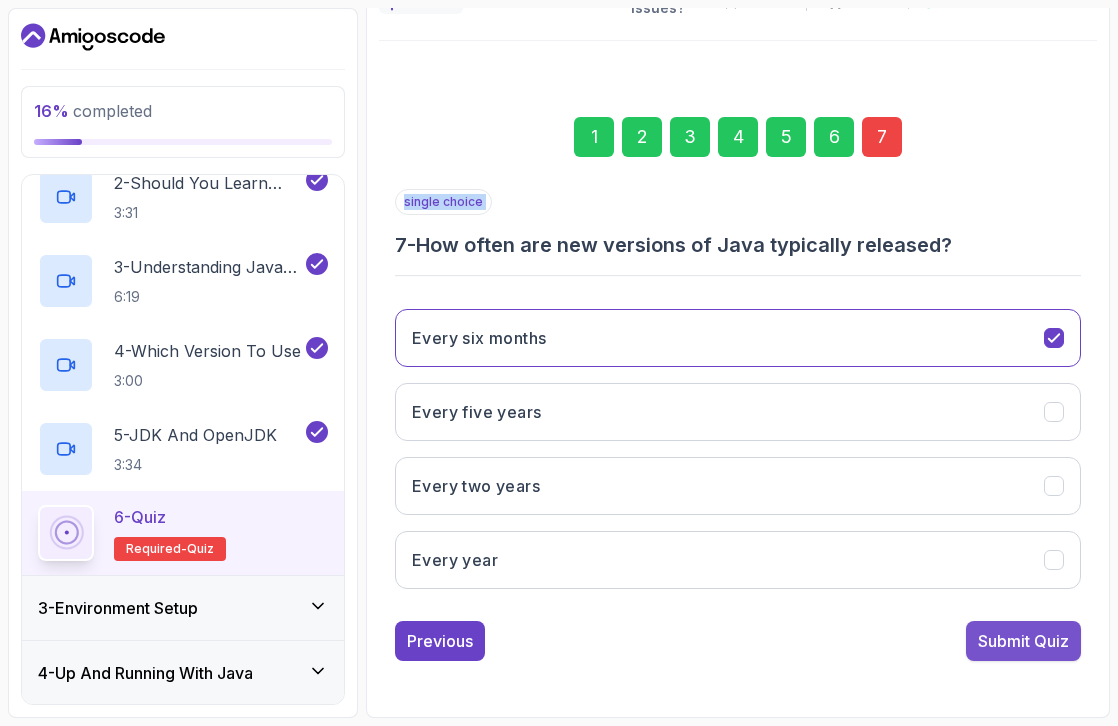 click on "Submit Quiz" at bounding box center [1023, 641] 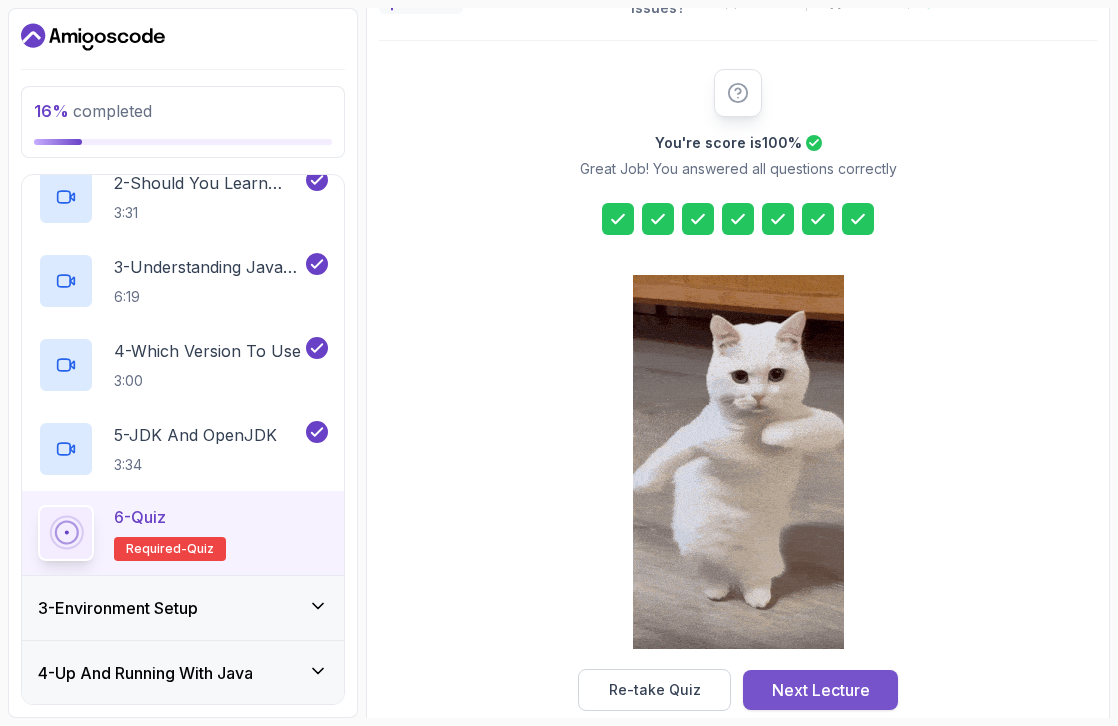 click on "Next Lecture" at bounding box center [821, 690] 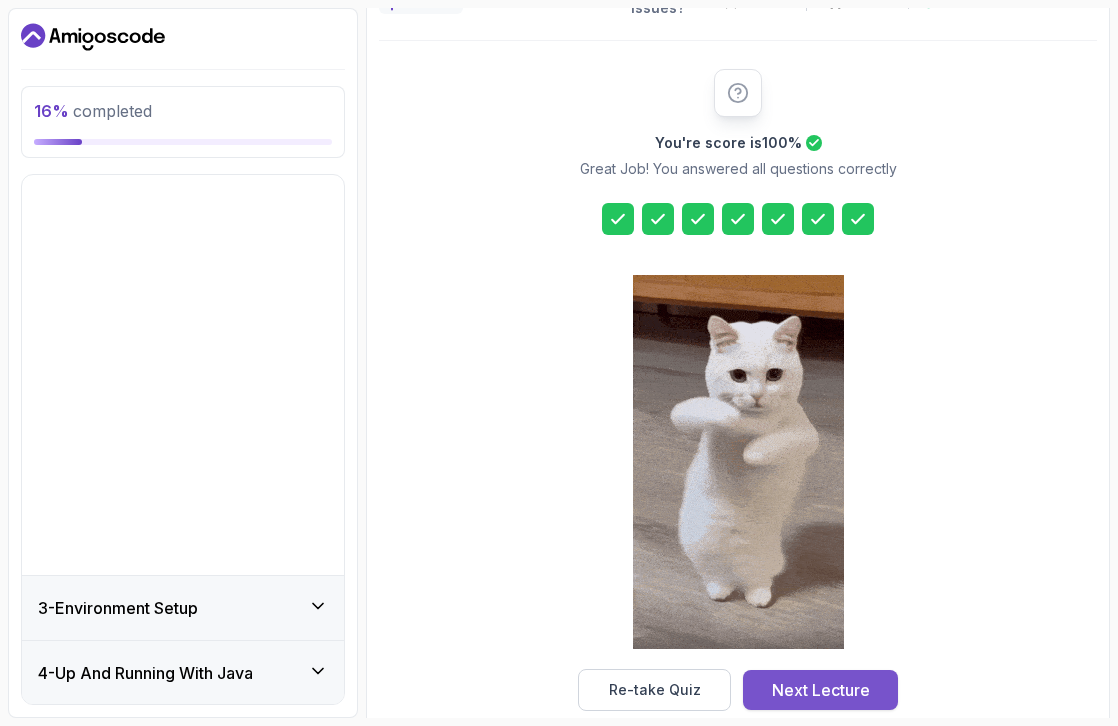 scroll, scrollTop: 0, scrollLeft: 0, axis: both 